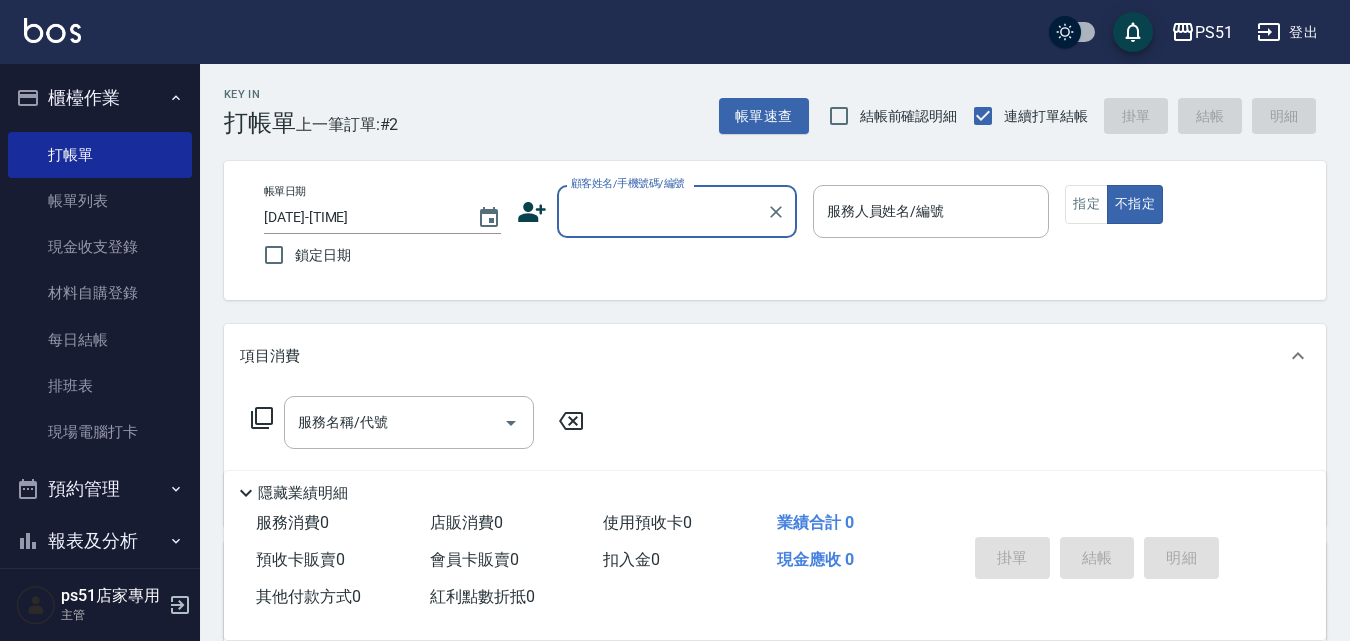 scroll, scrollTop: 0, scrollLeft: 0, axis: both 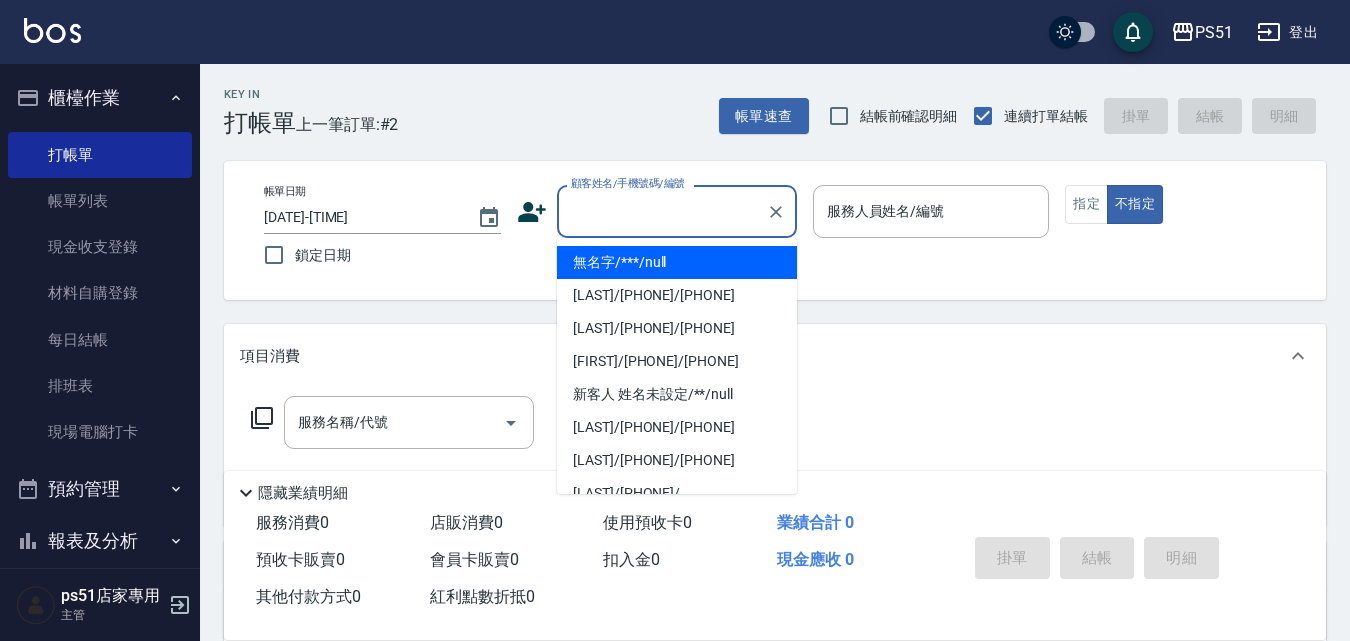 type on "無名字/***/null" 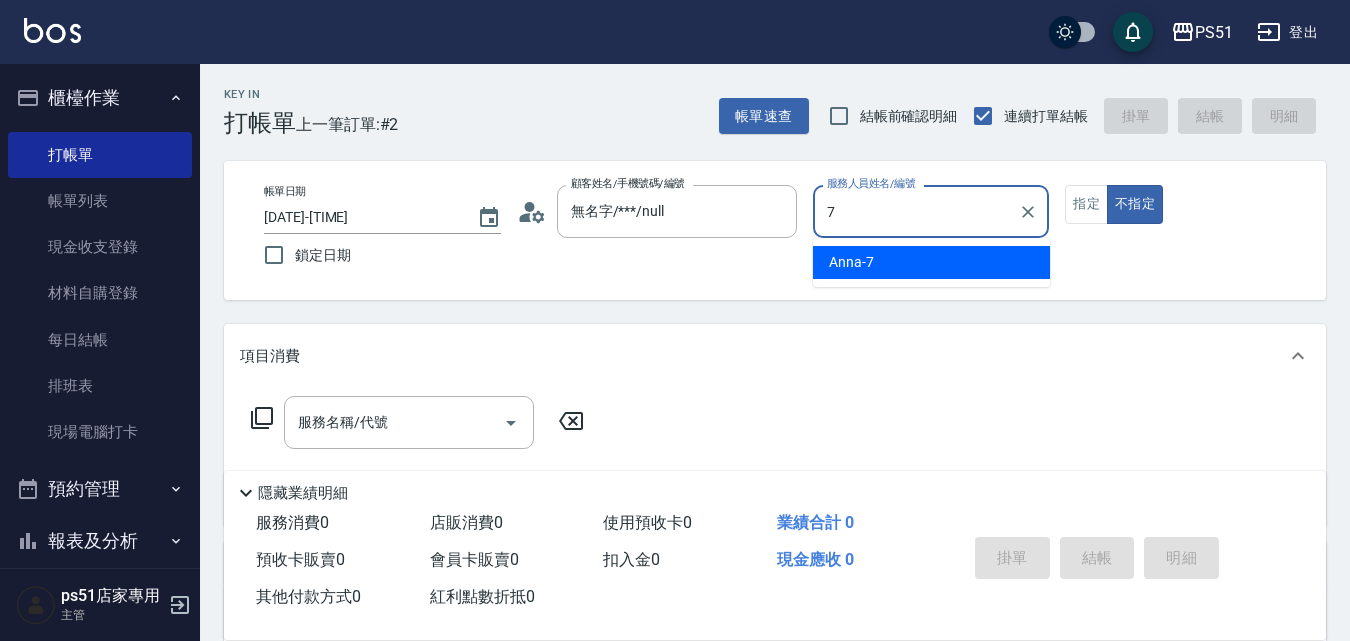 type on "7" 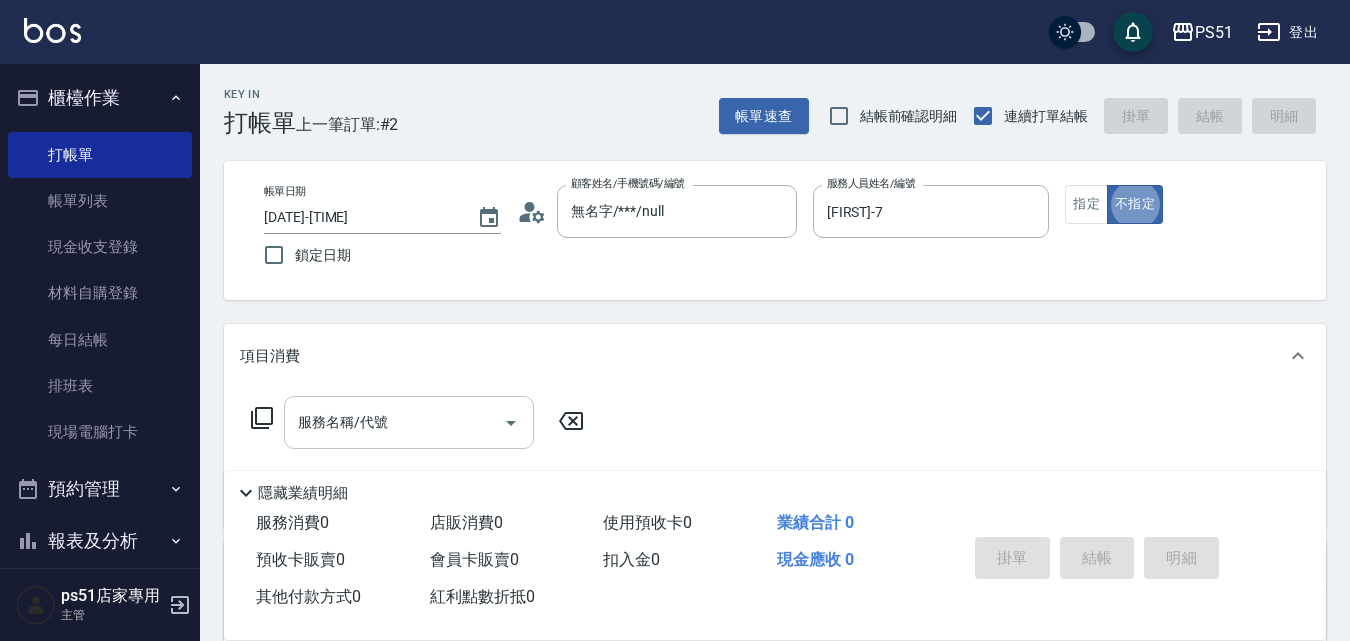 click on "服務名稱/代號" at bounding box center (394, 422) 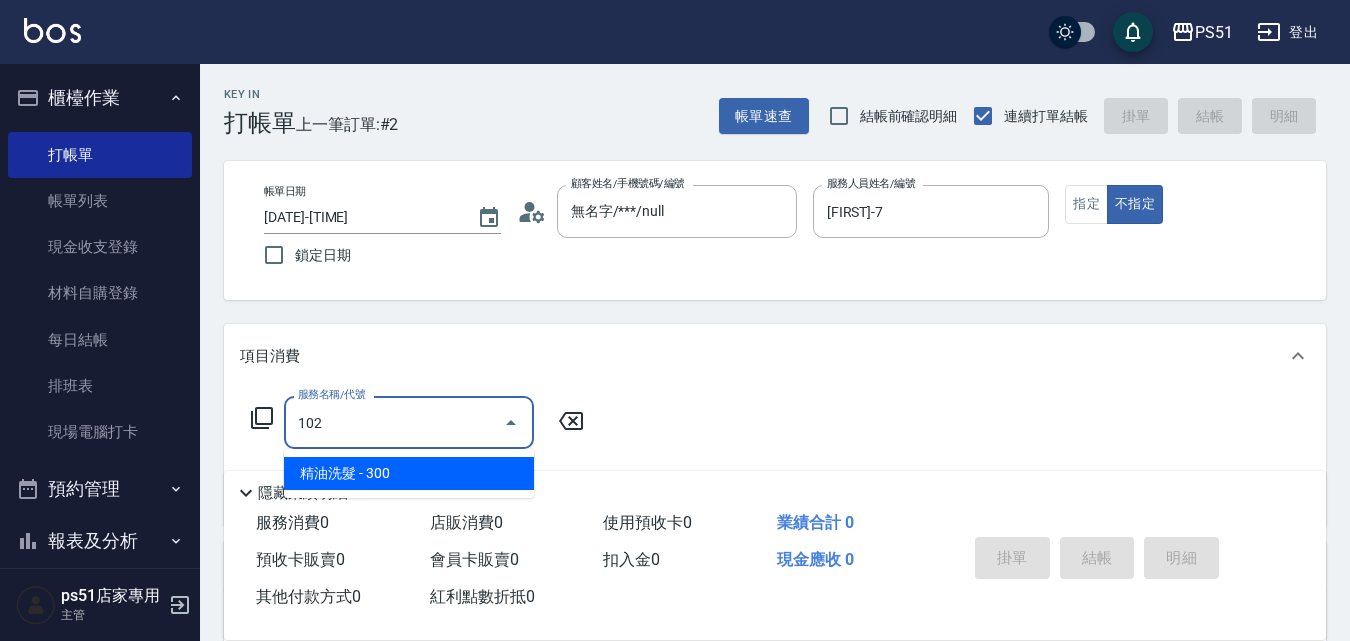 type on "精油洗髮(102)" 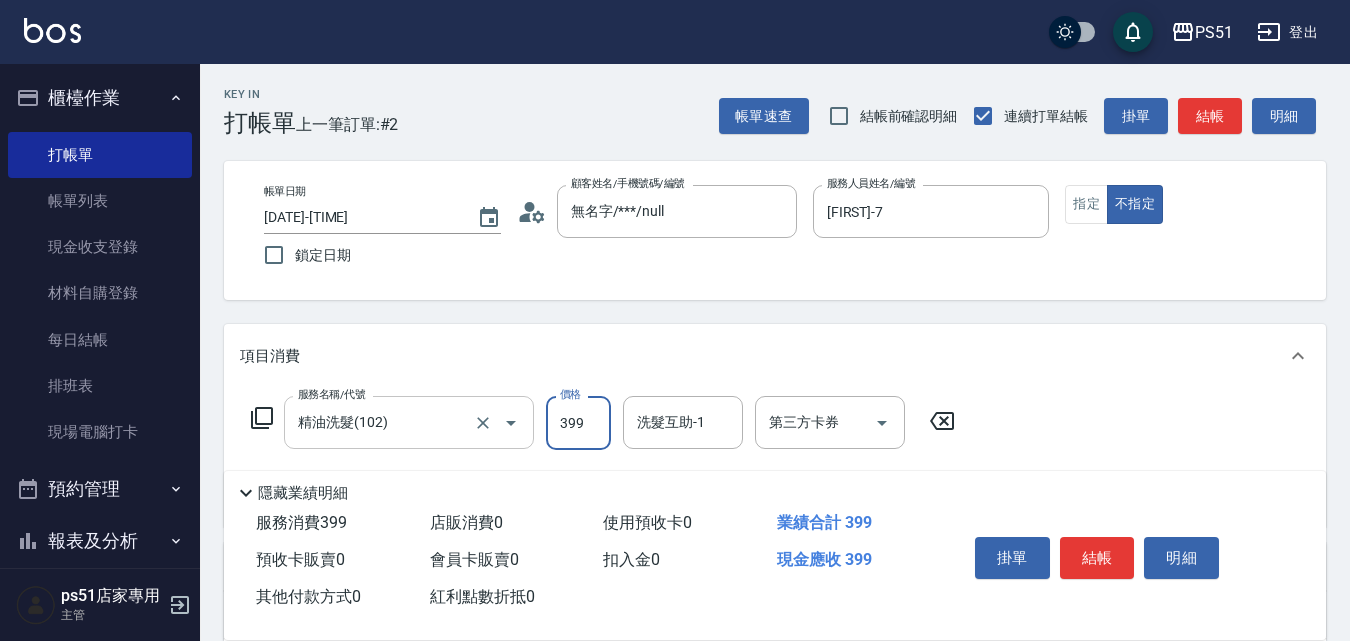 type on "399" 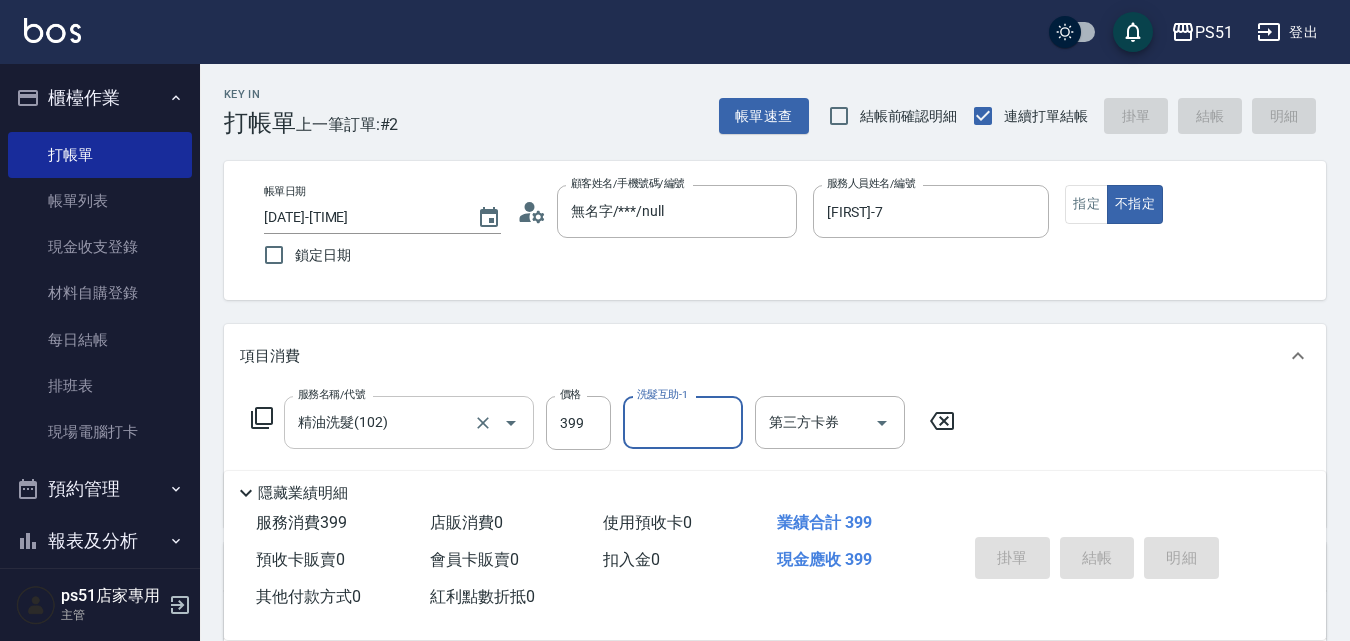 type on "[DATE]-[TIME]" 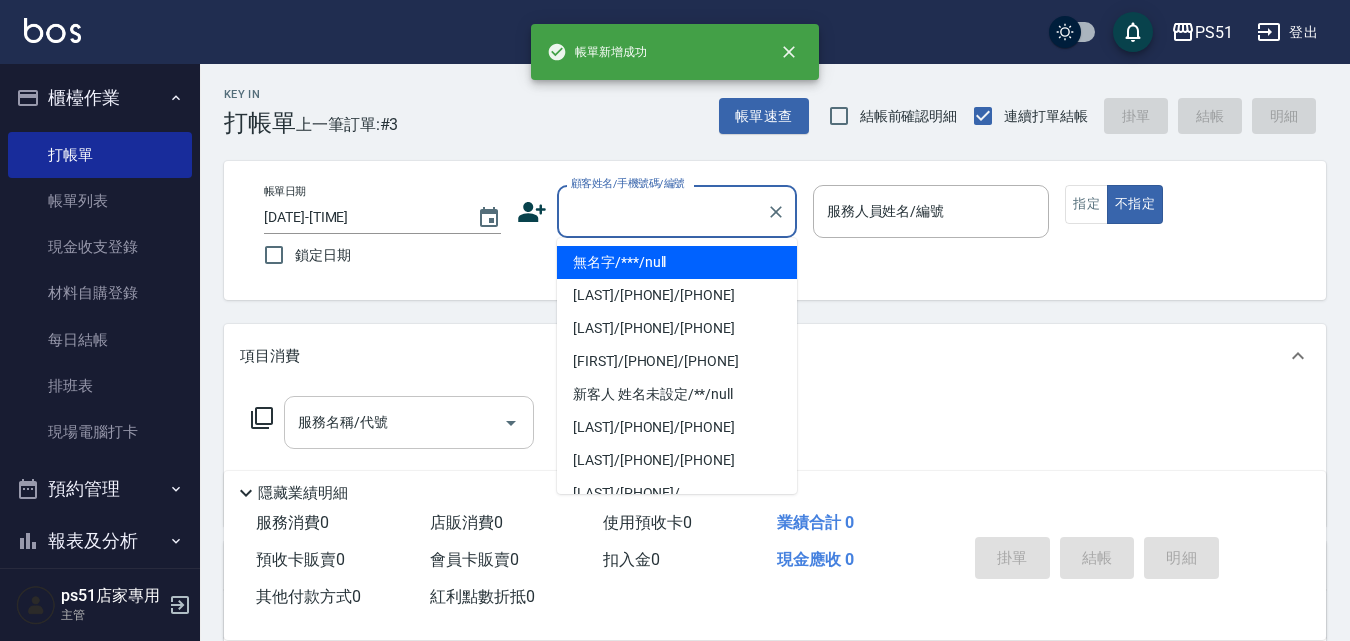 type on "無名字/***/null" 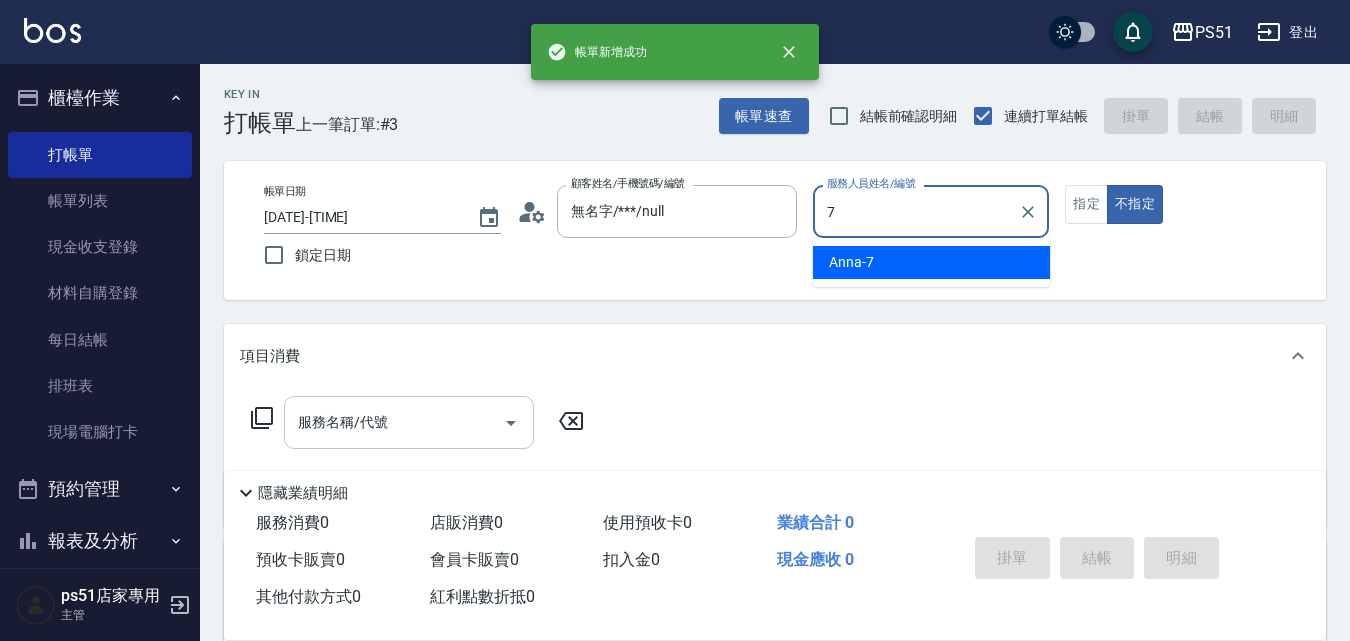 type on "[FIRST]-7" 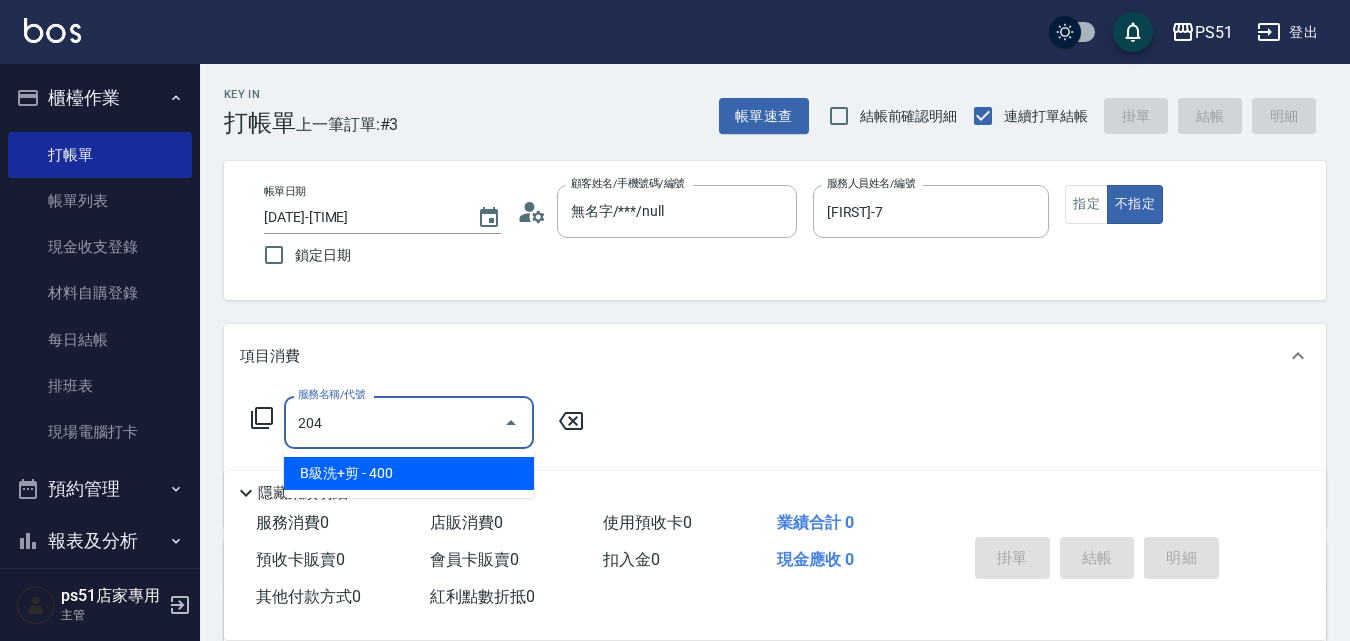 type on "B級洗+剪(204)" 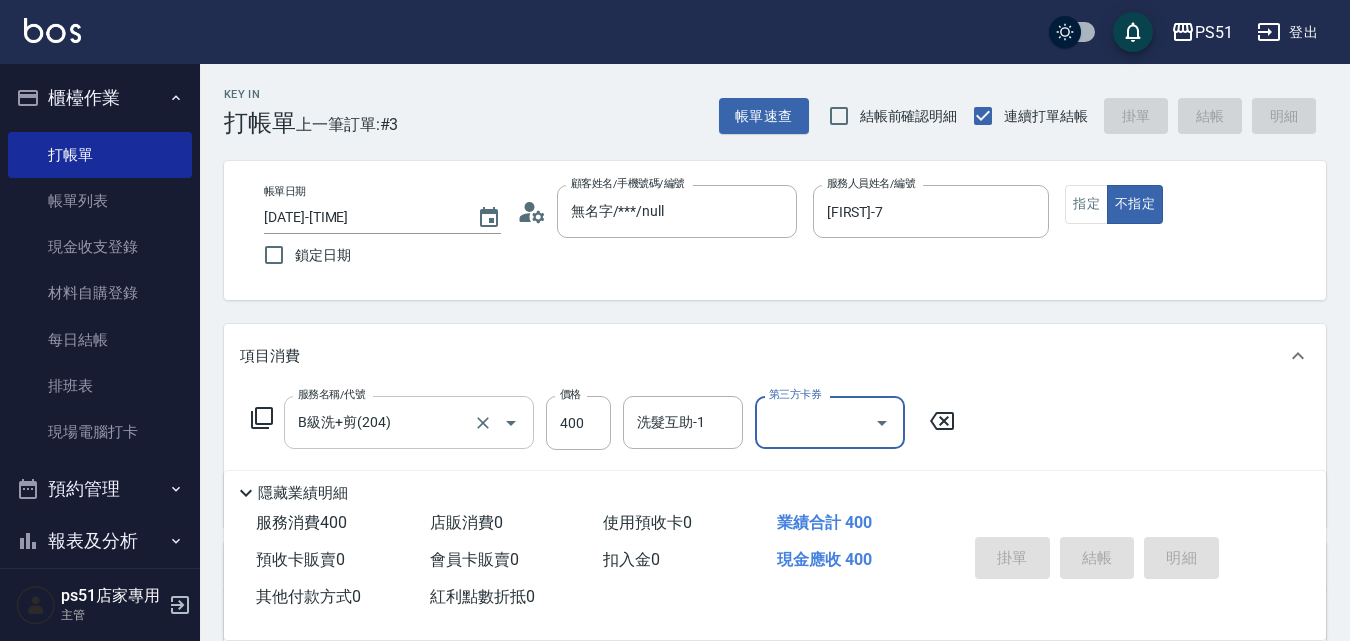 type 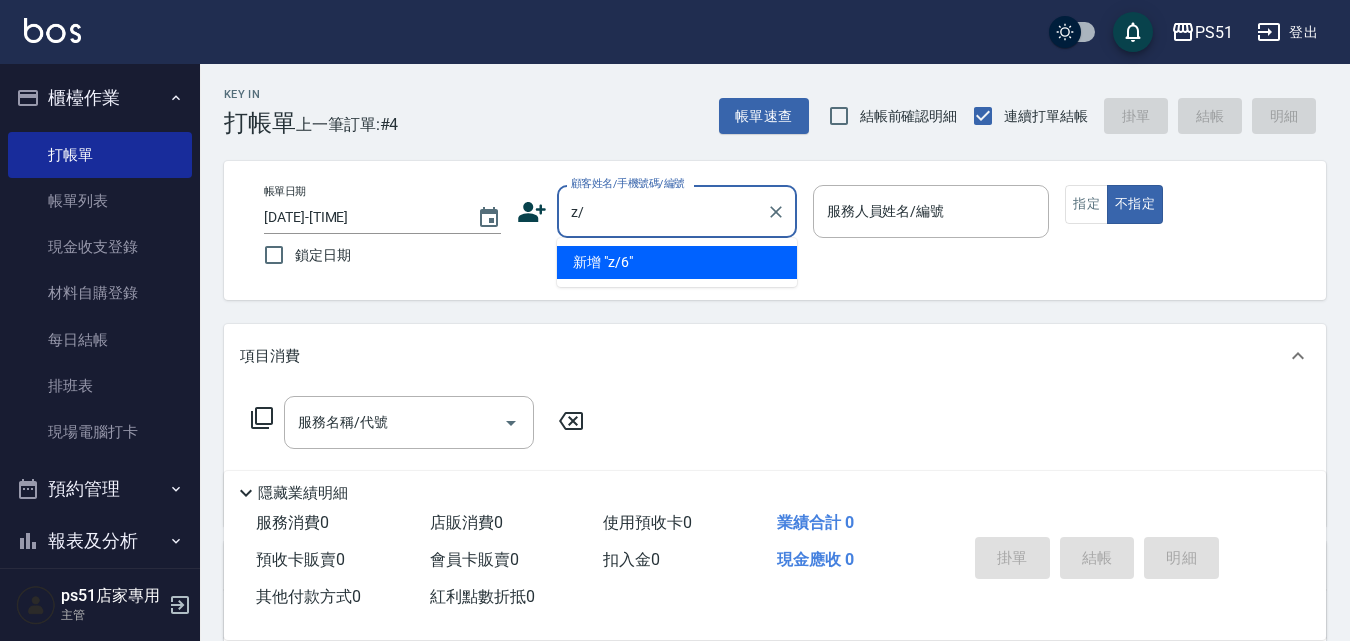 type on "z" 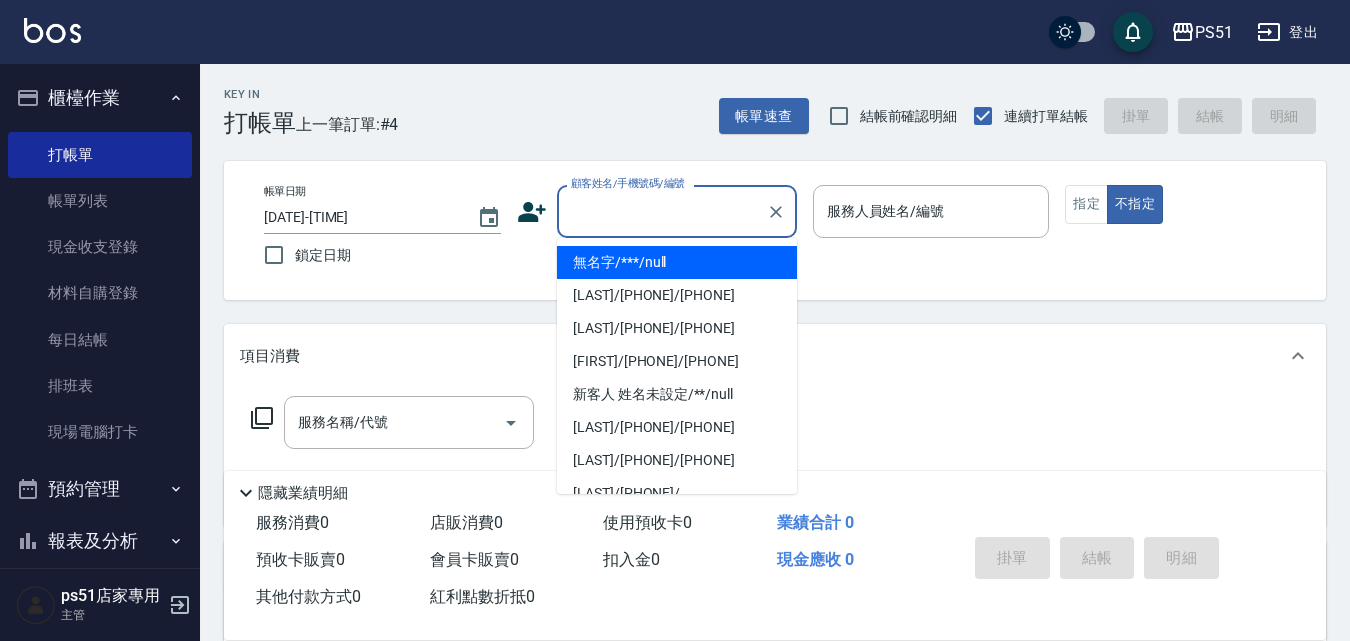 type on "無名字/***/null" 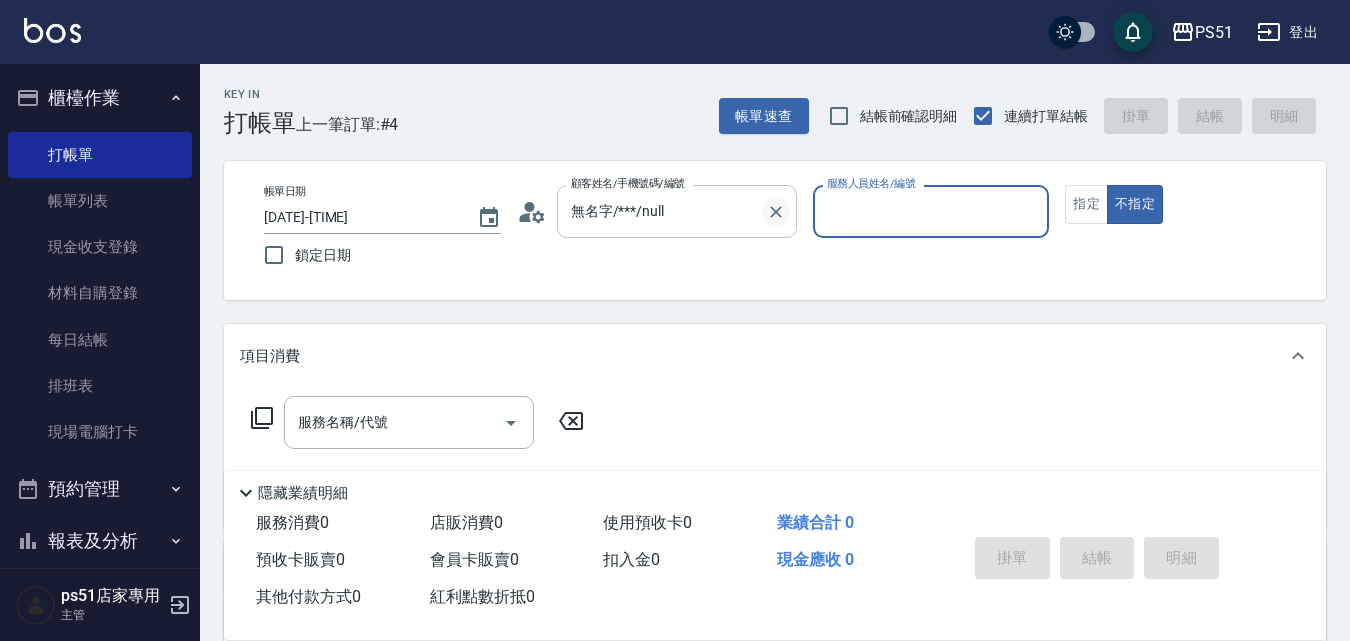click at bounding box center (776, 212) 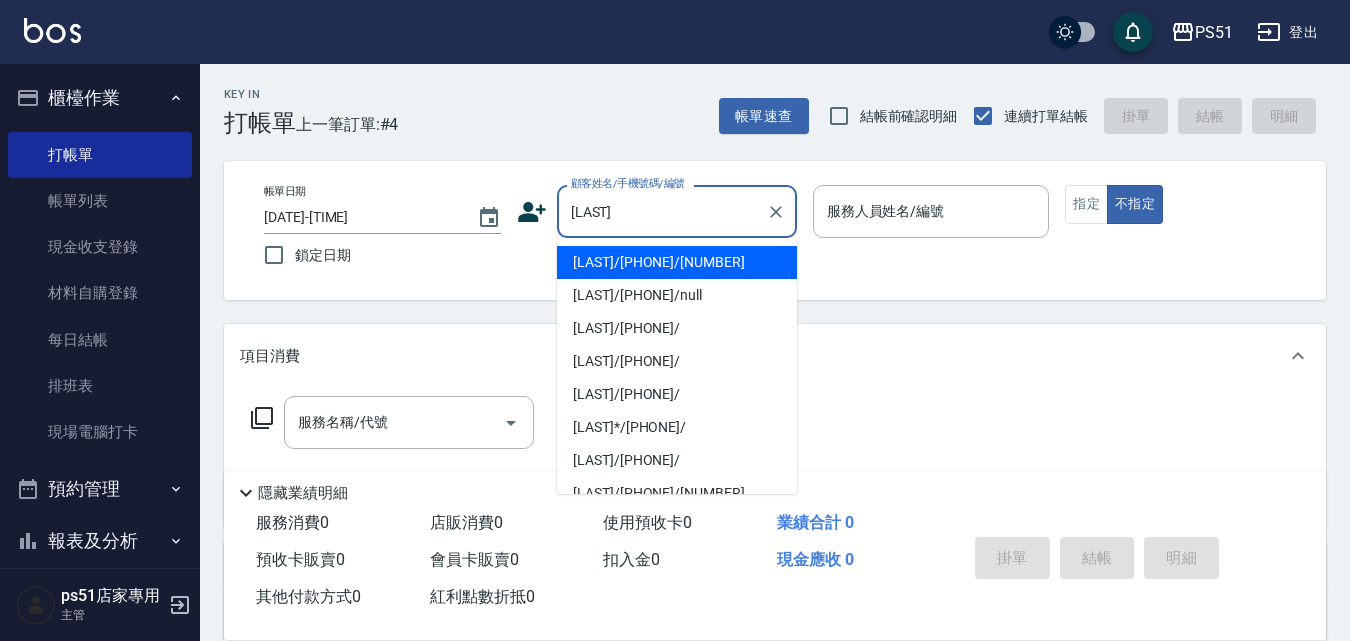 click on "[LAST]/[PHONE]/[NUMBER]" at bounding box center [677, 262] 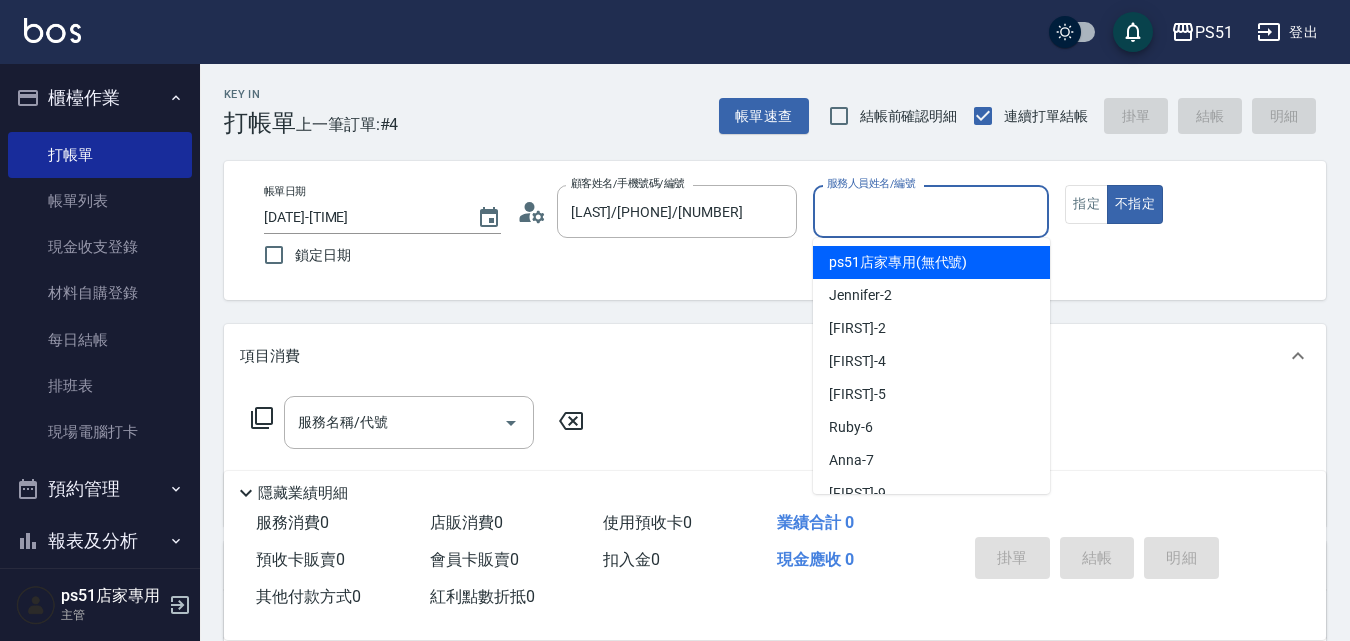 click on "服務人員姓名/編號" at bounding box center [931, 211] 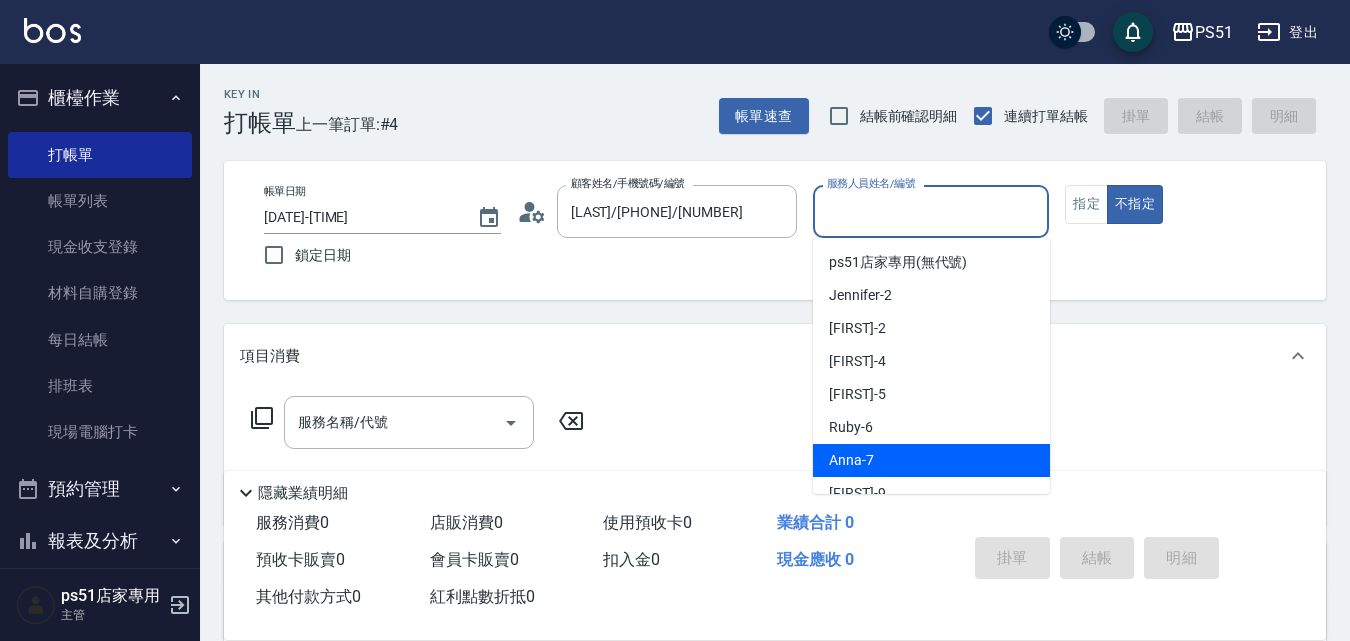 click on "[FIRST]-7" at bounding box center (851, 460) 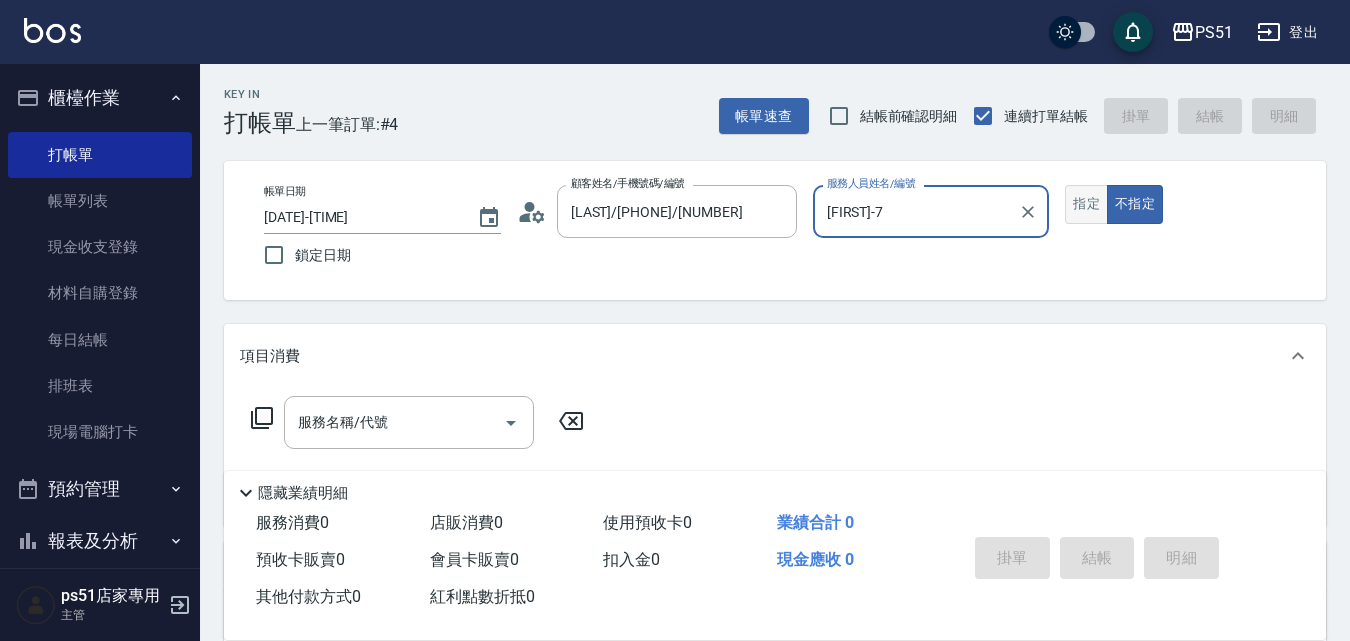 click on "指定" at bounding box center (1086, 204) 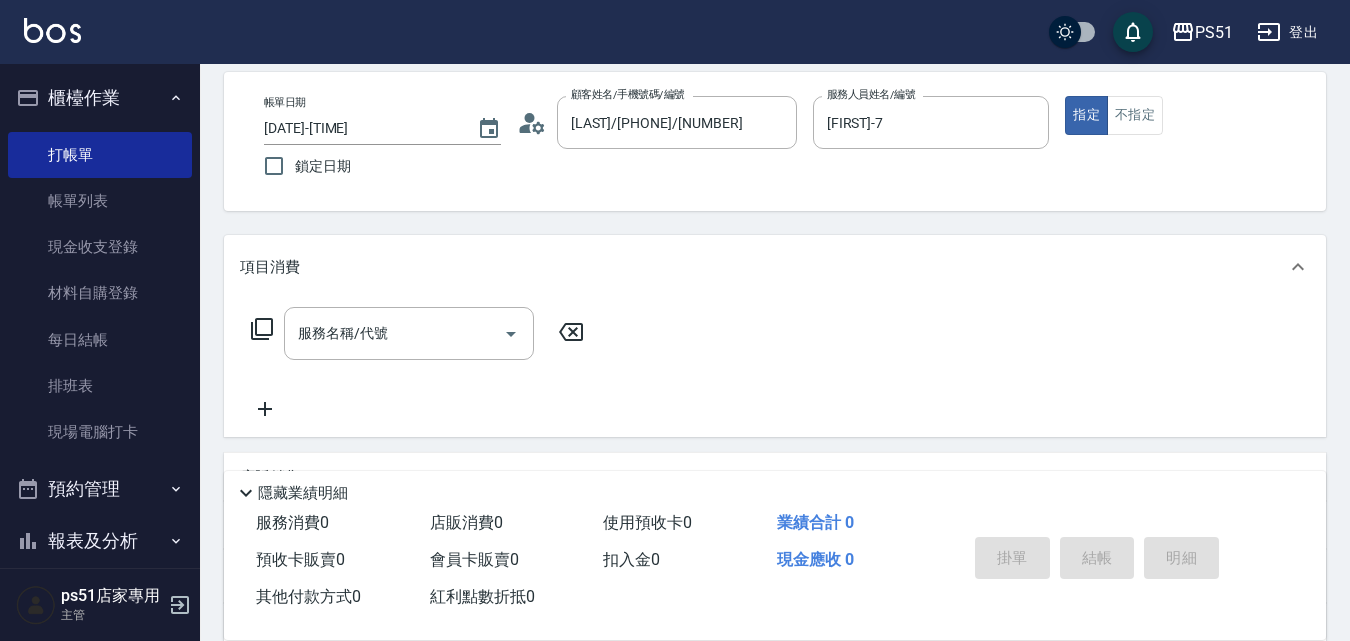 scroll, scrollTop: 233, scrollLeft: 0, axis: vertical 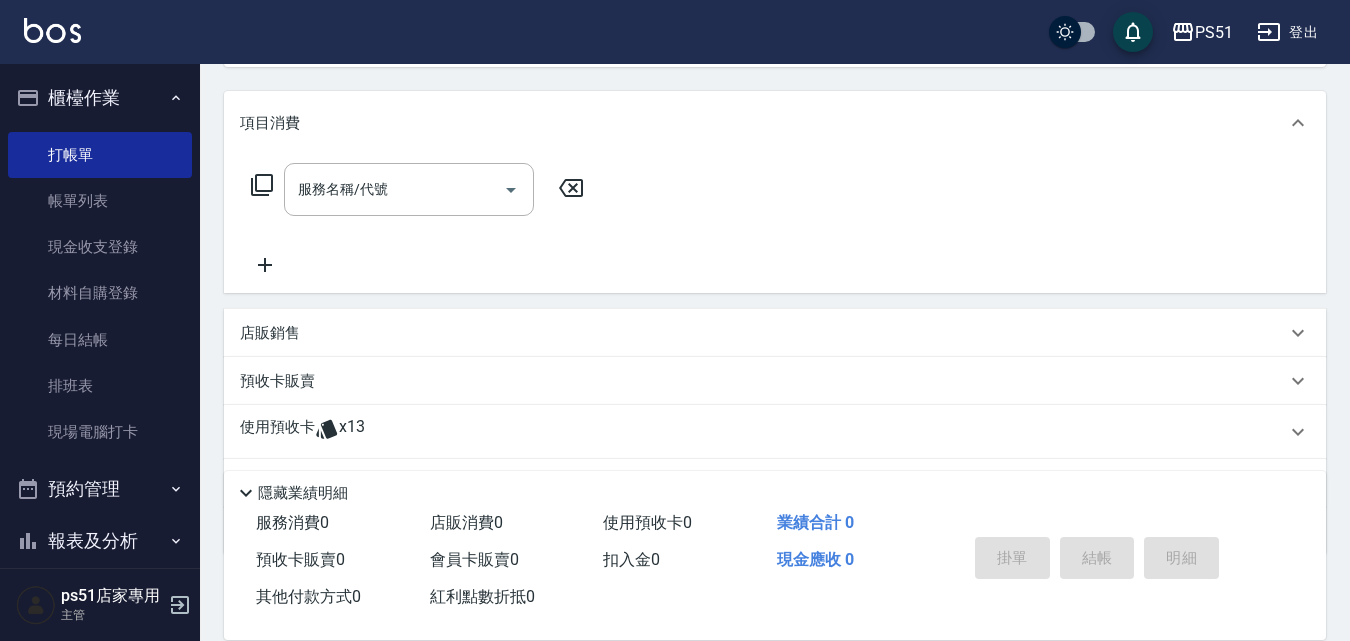 click on "使用預收卡 x13" at bounding box center [763, 432] 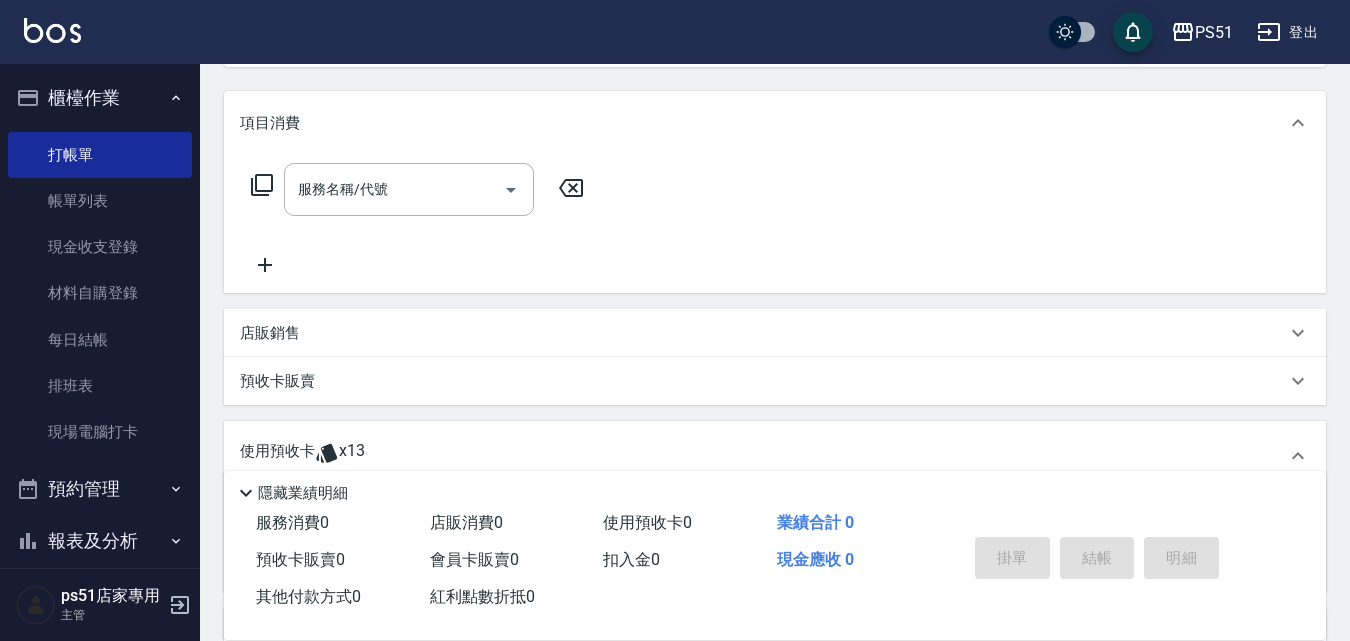 scroll, scrollTop: 0, scrollLeft: 0, axis: both 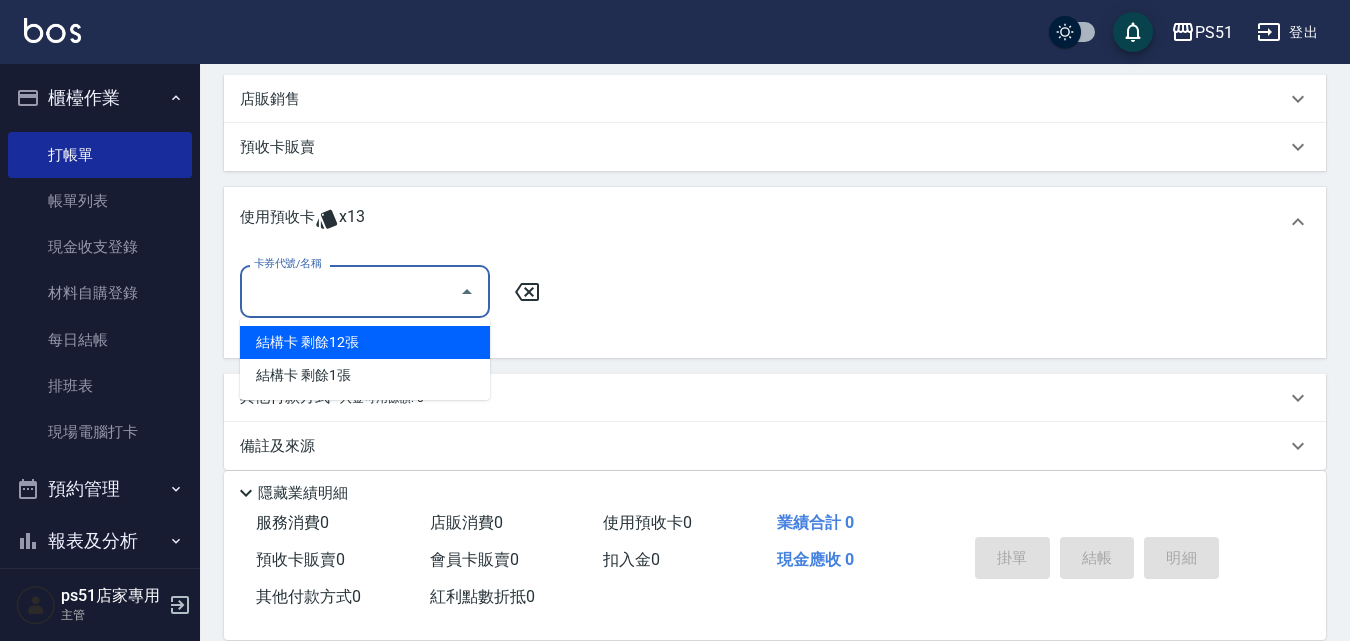 click on "卡券代號/名稱" at bounding box center [350, 291] 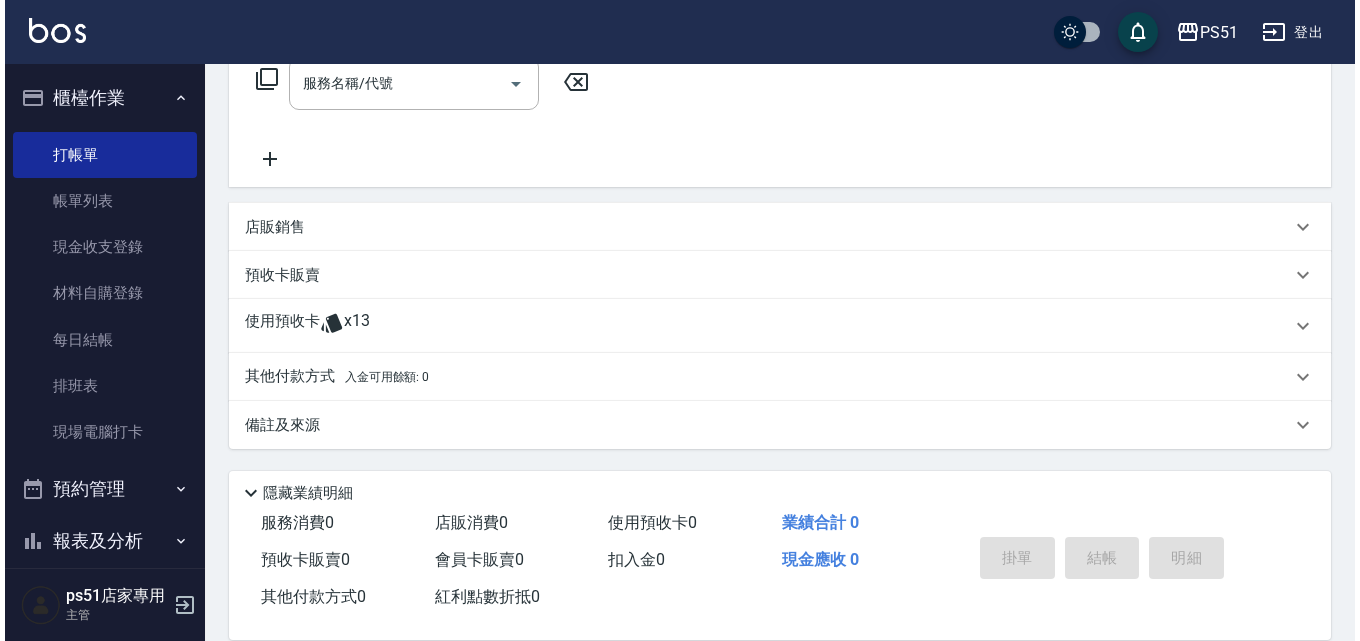 scroll, scrollTop: 339, scrollLeft: 0, axis: vertical 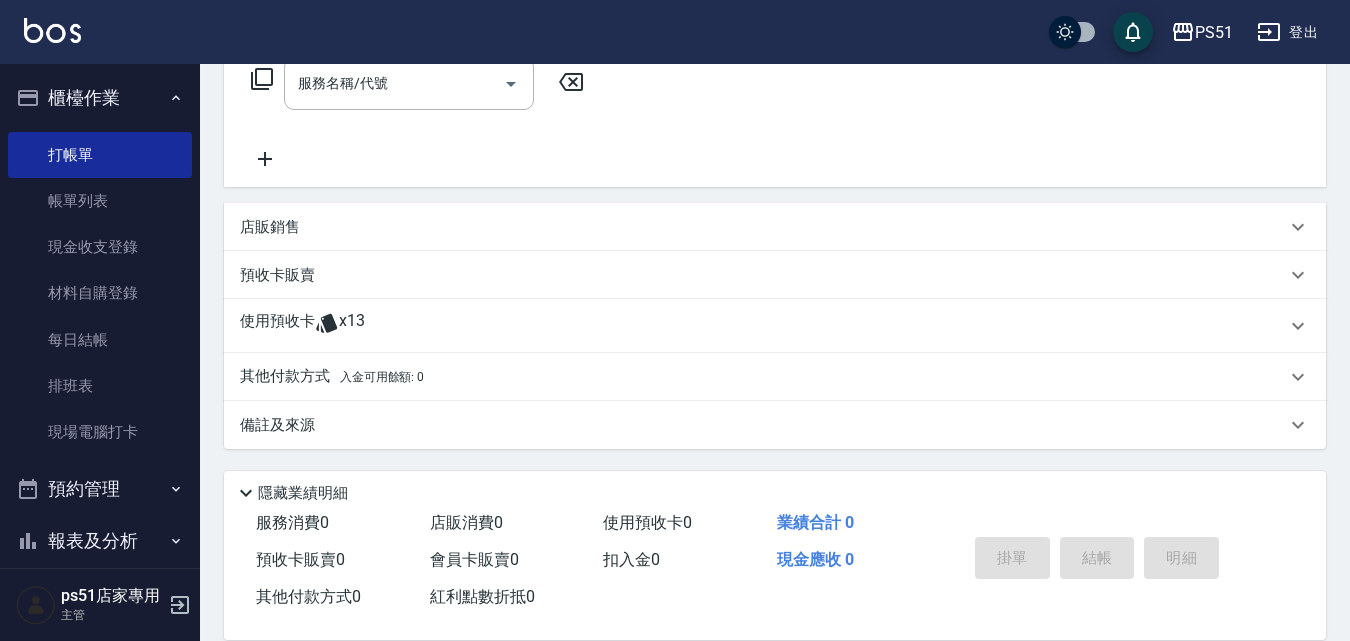 click 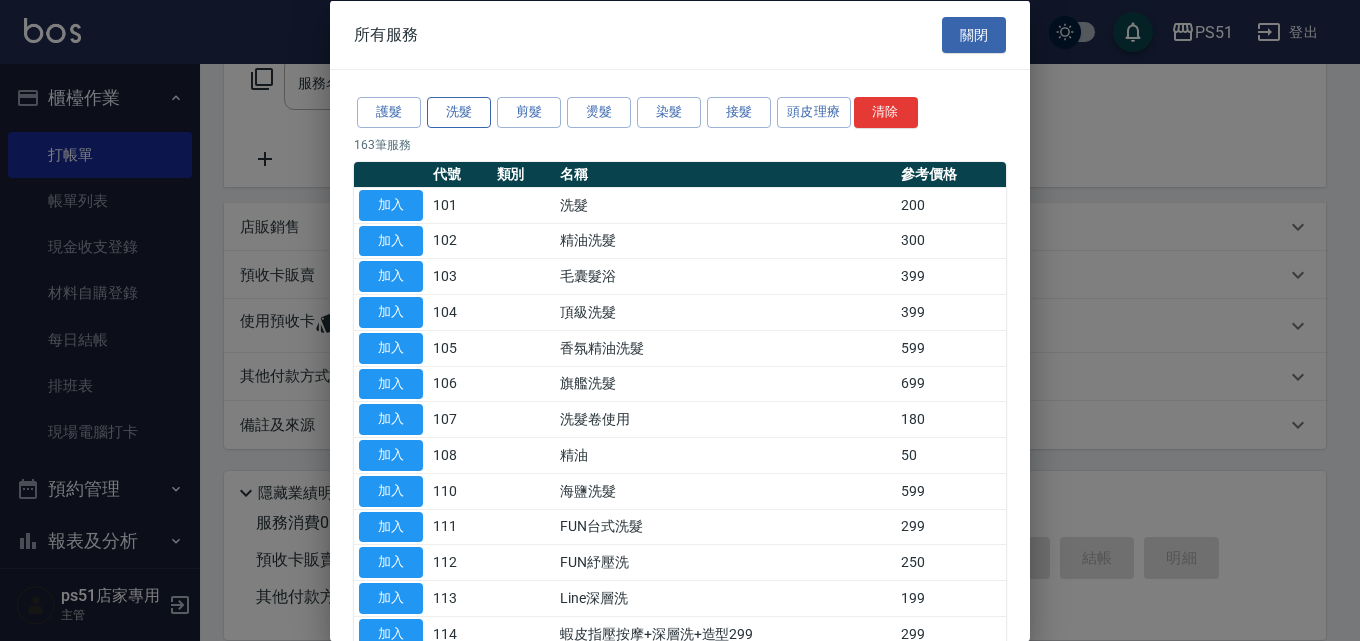 click on "洗髮" at bounding box center (459, 112) 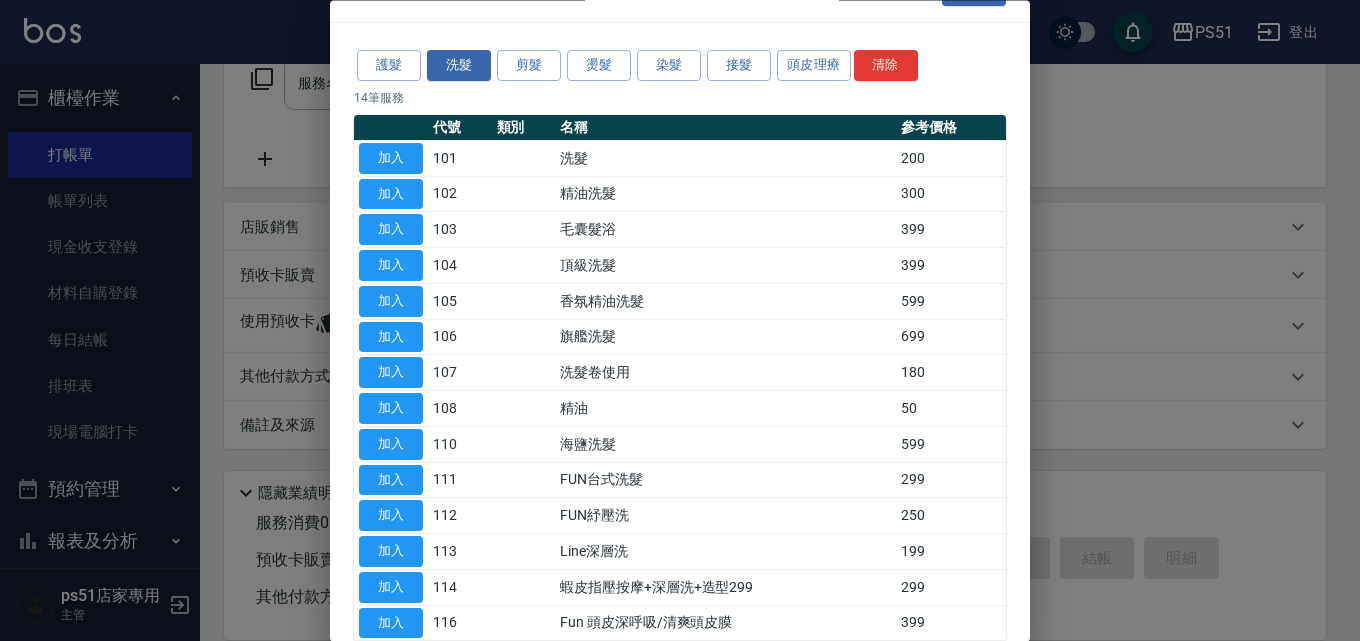 scroll, scrollTop: 0, scrollLeft: 0, axis: both 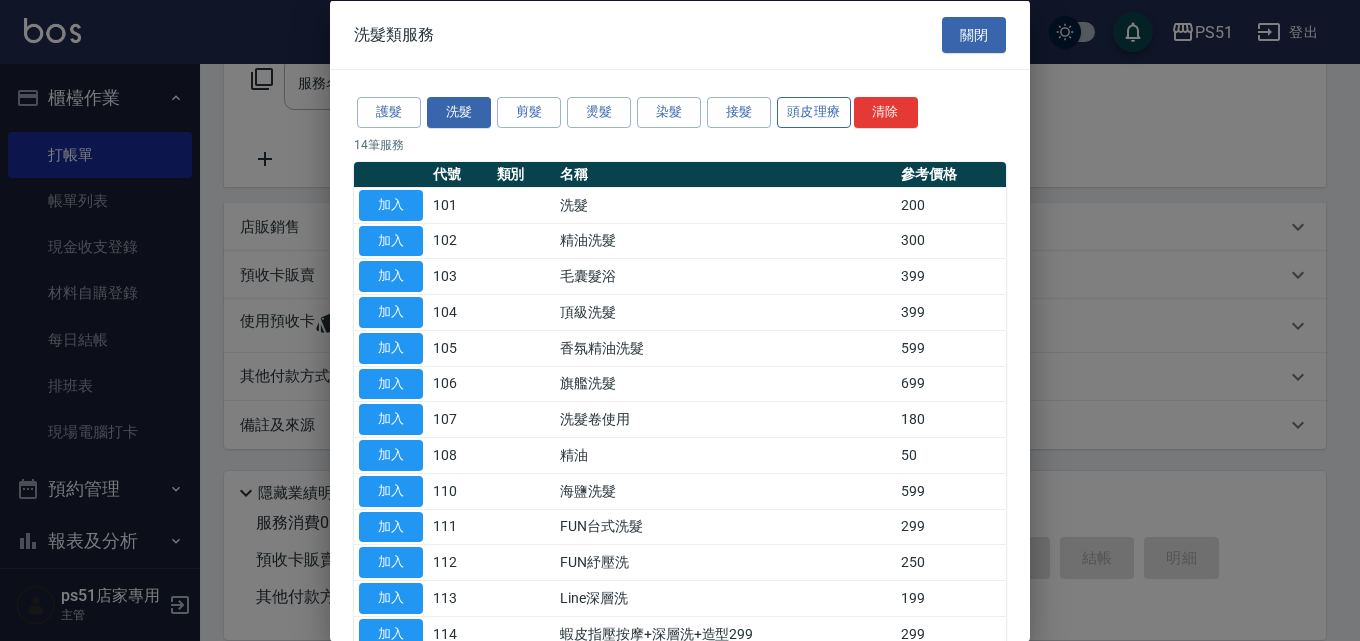 click on "頭皮理療" at bounding box center [814, 112] 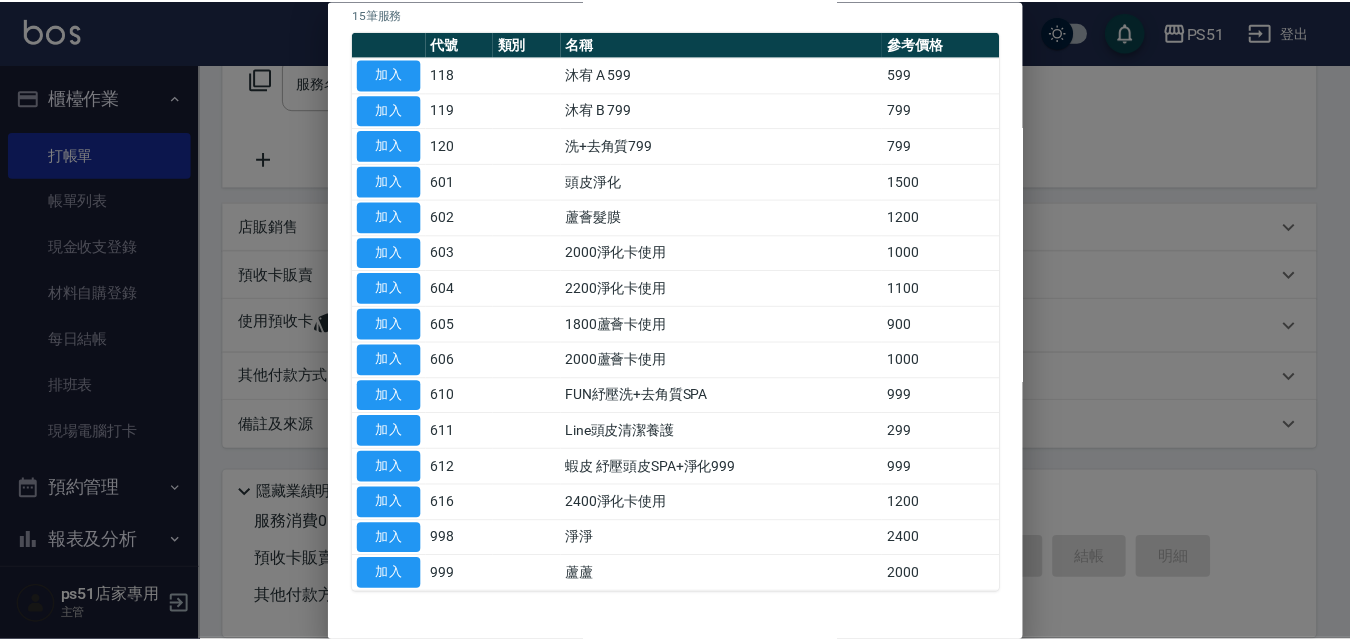 scroll, scrollTop: 192, scrollLeft: 0, axis: vertical 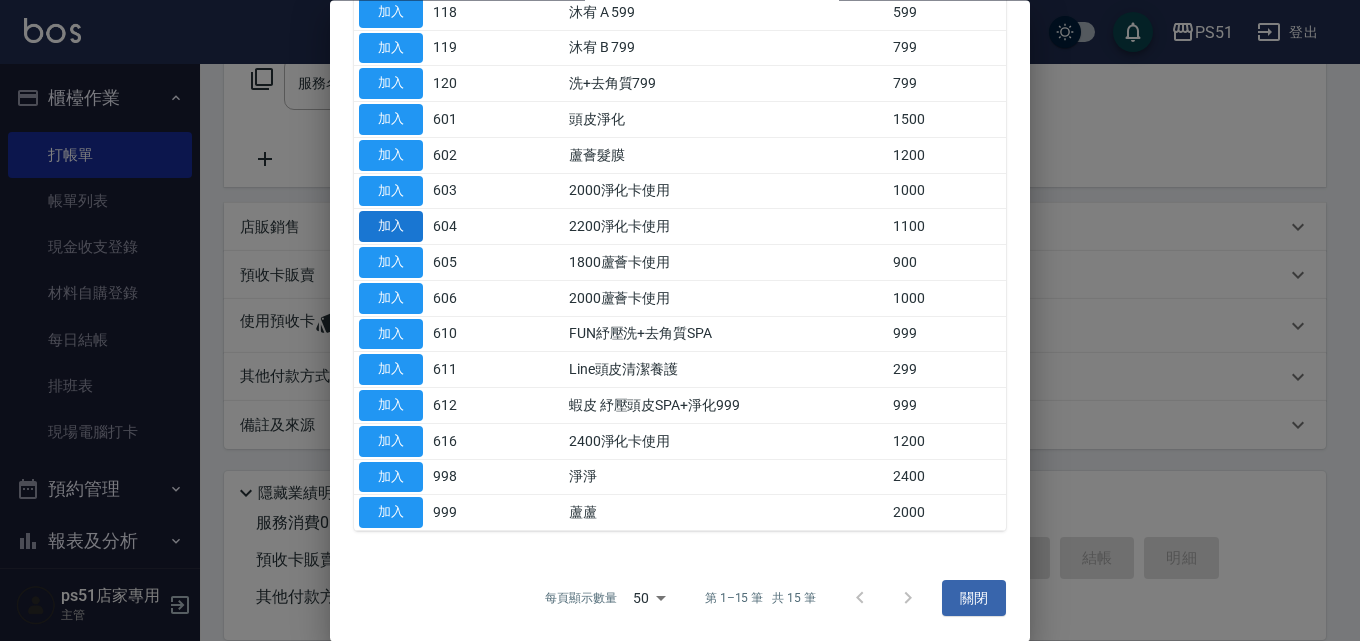 click on "加入" at bounding box center (391, 227) 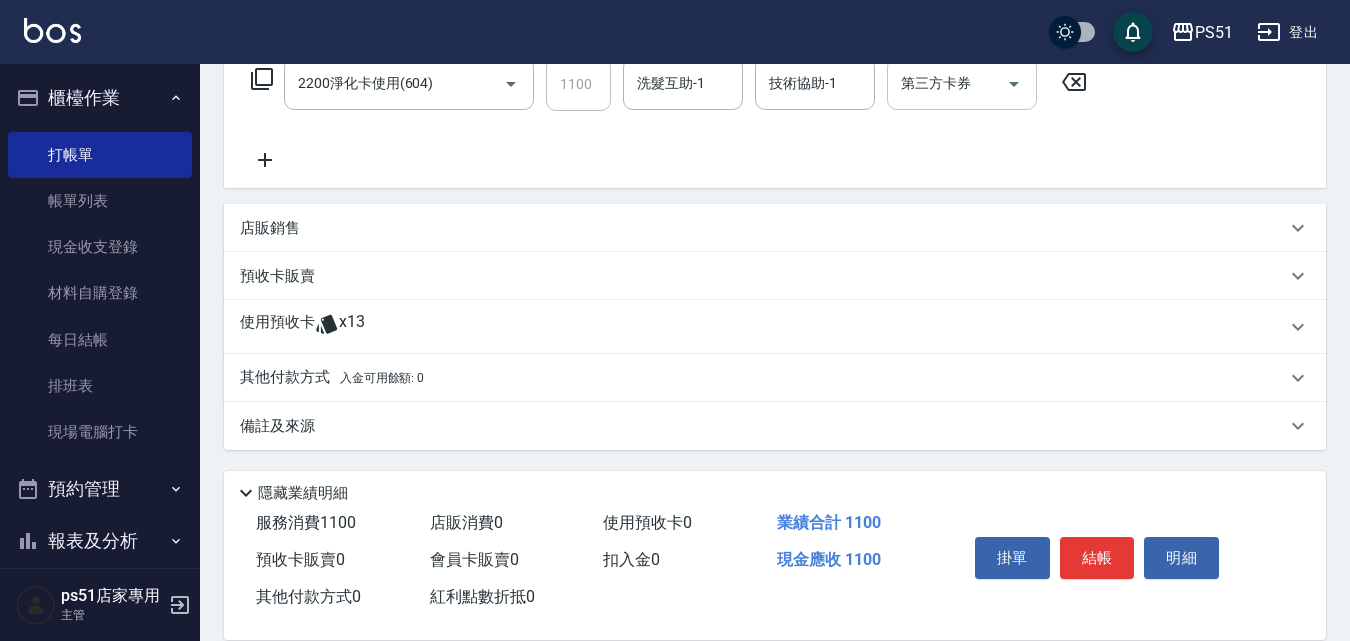 click on "第三方卡券 第三方卡券" at bounding box center [962, 83] 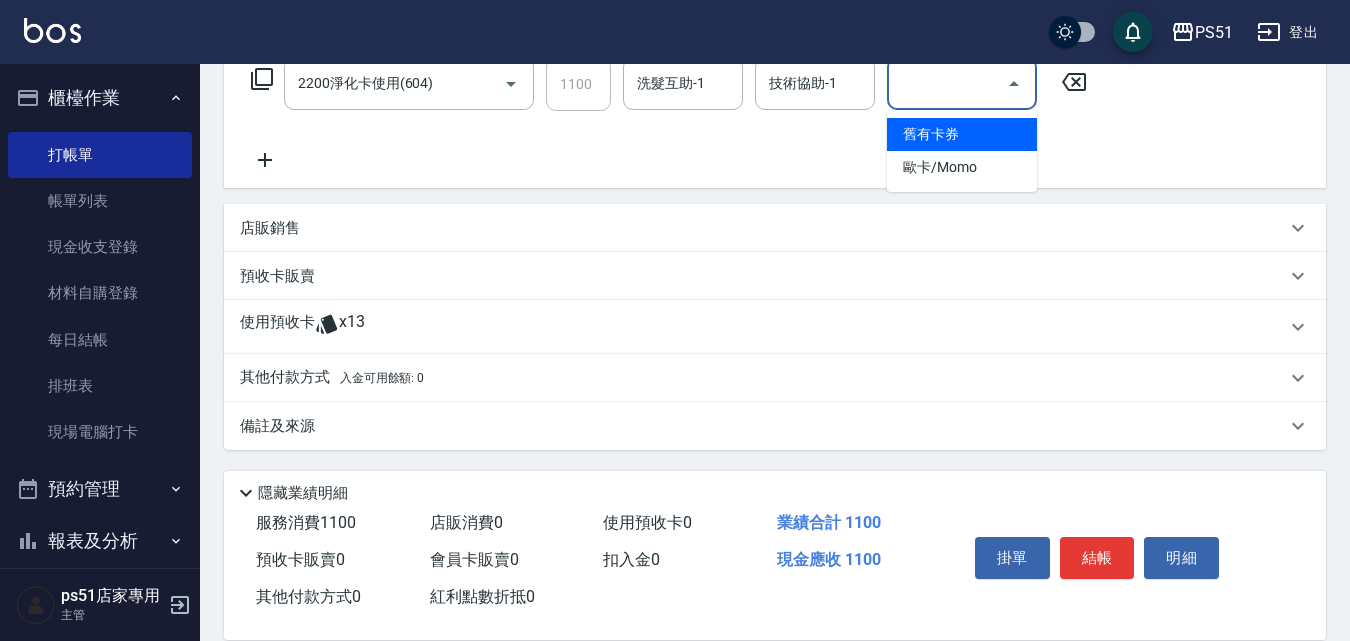 click on "舊有卡券" at bounding box center [962, 134] 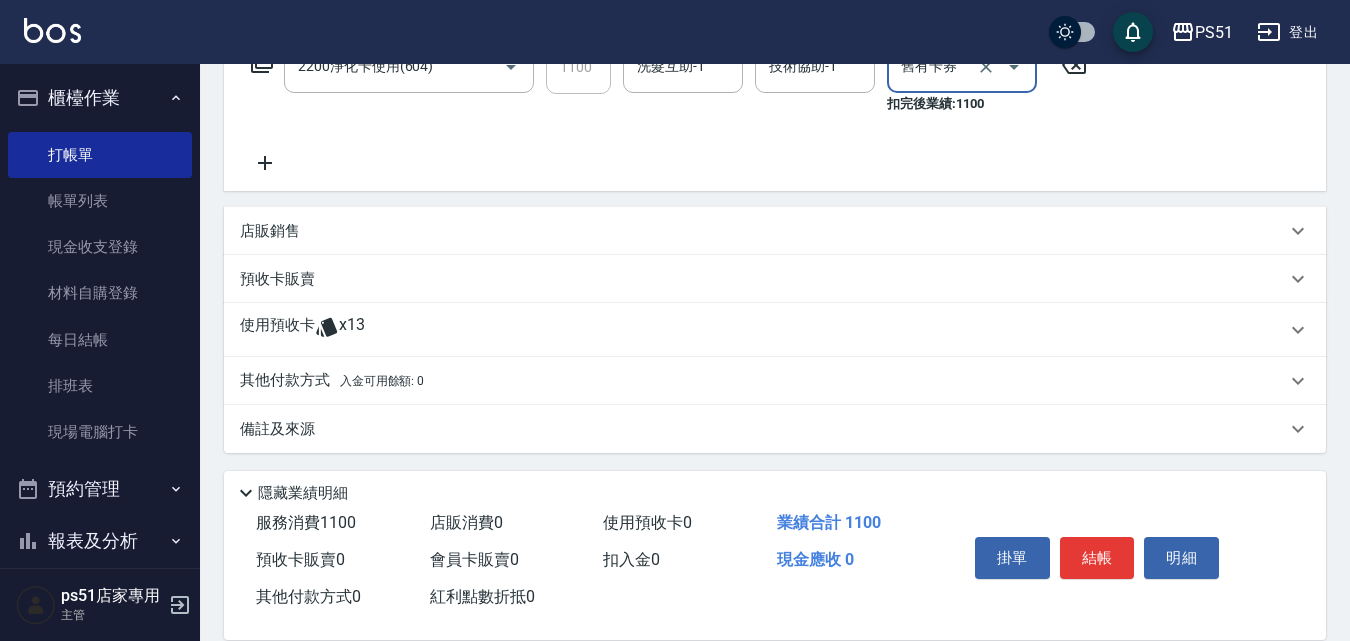 scroll, scrollTop: 360, scrollLeft: 0, axis: vertical 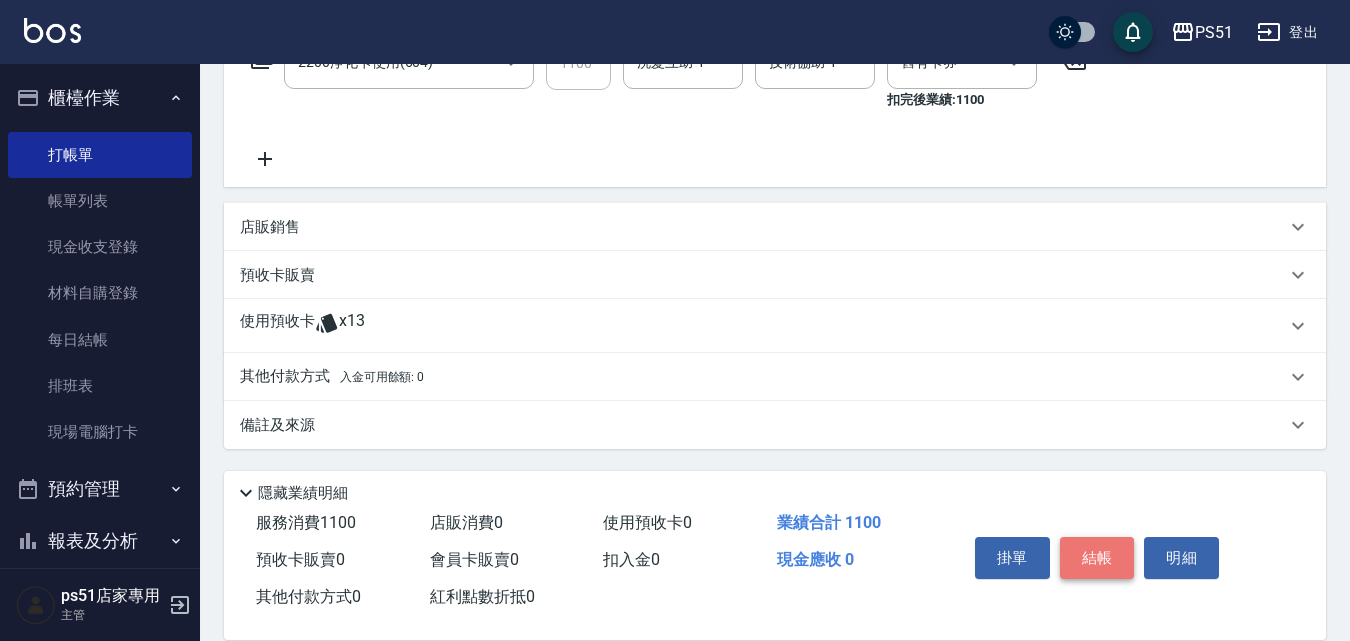 click on "結帳" at bounding box center (1097, 558) 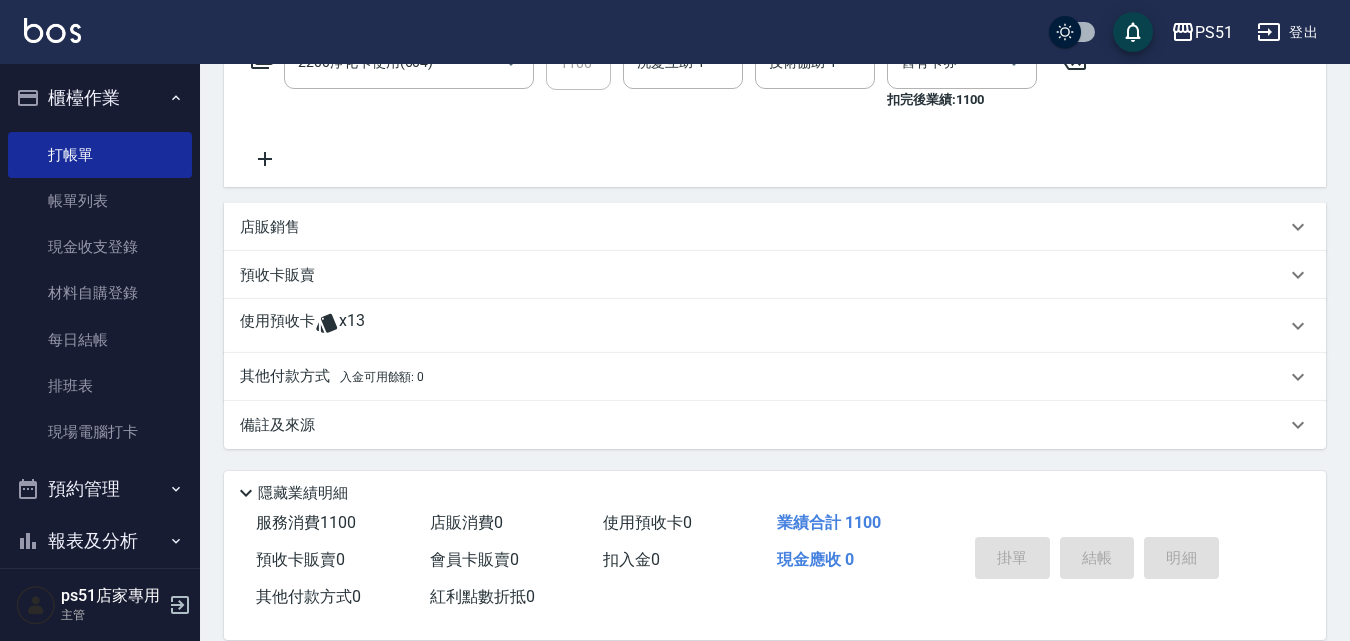 type on "[DATE]-[TIME]" 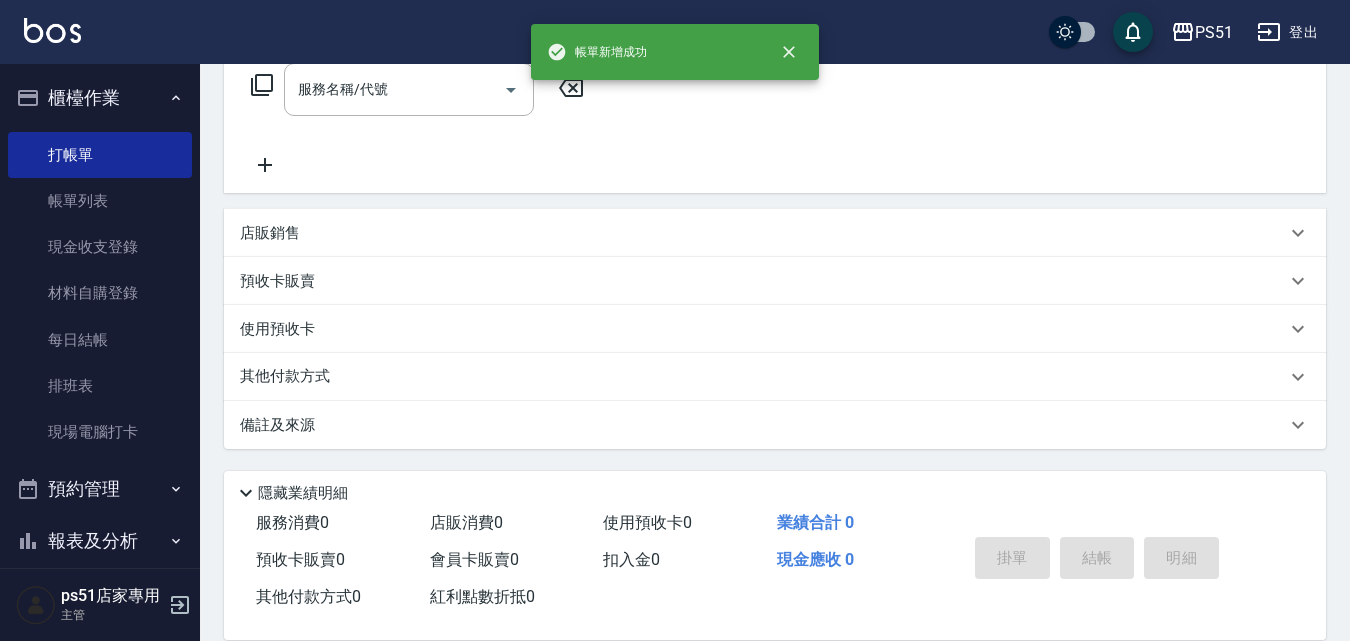 scroll, scrollTop: 0, scrollLeft: 0, axis: both 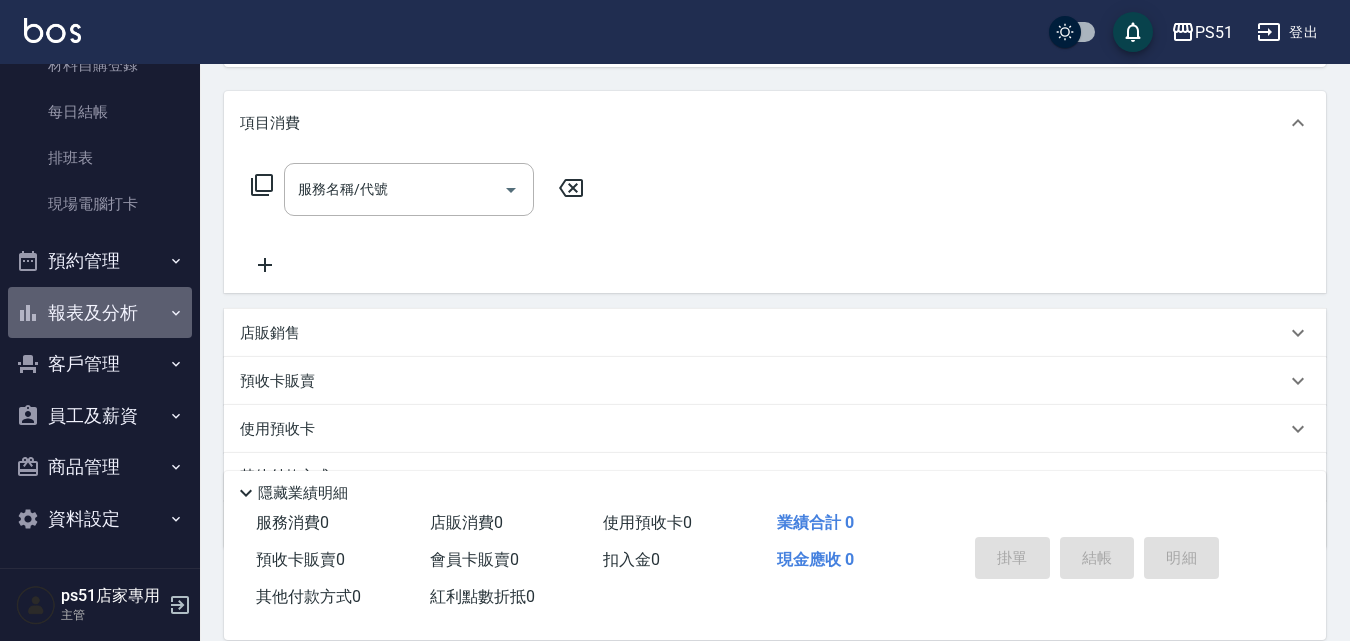 click on "報表及分析" at bounding box center (100, 313) 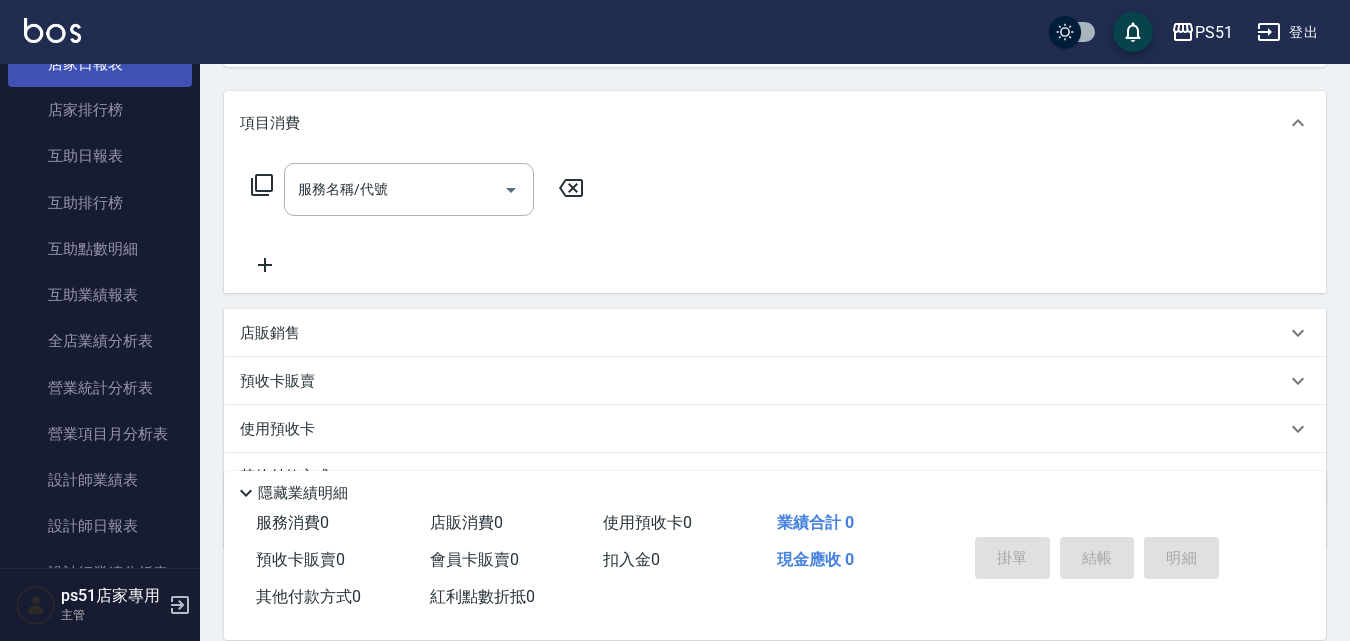 scroll, scrollTop: 695, scrollLeft: 0, axis: vertical 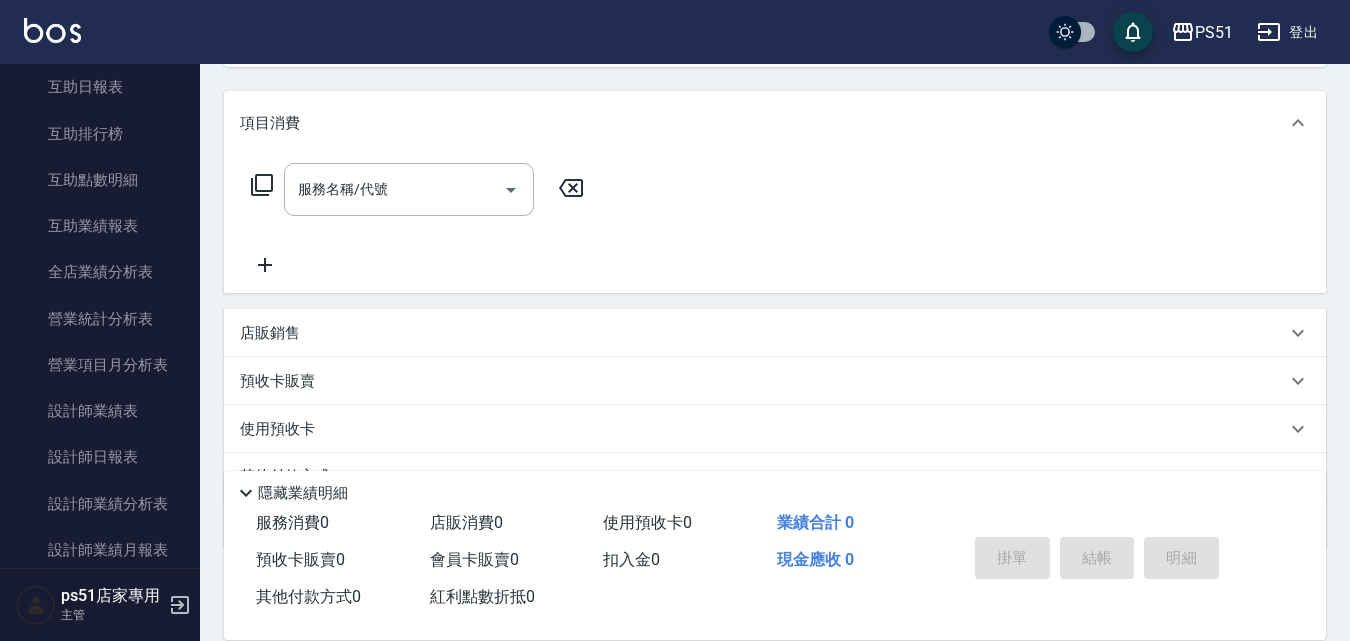 click on "設計師日報表" at bounding box center [100, 457] 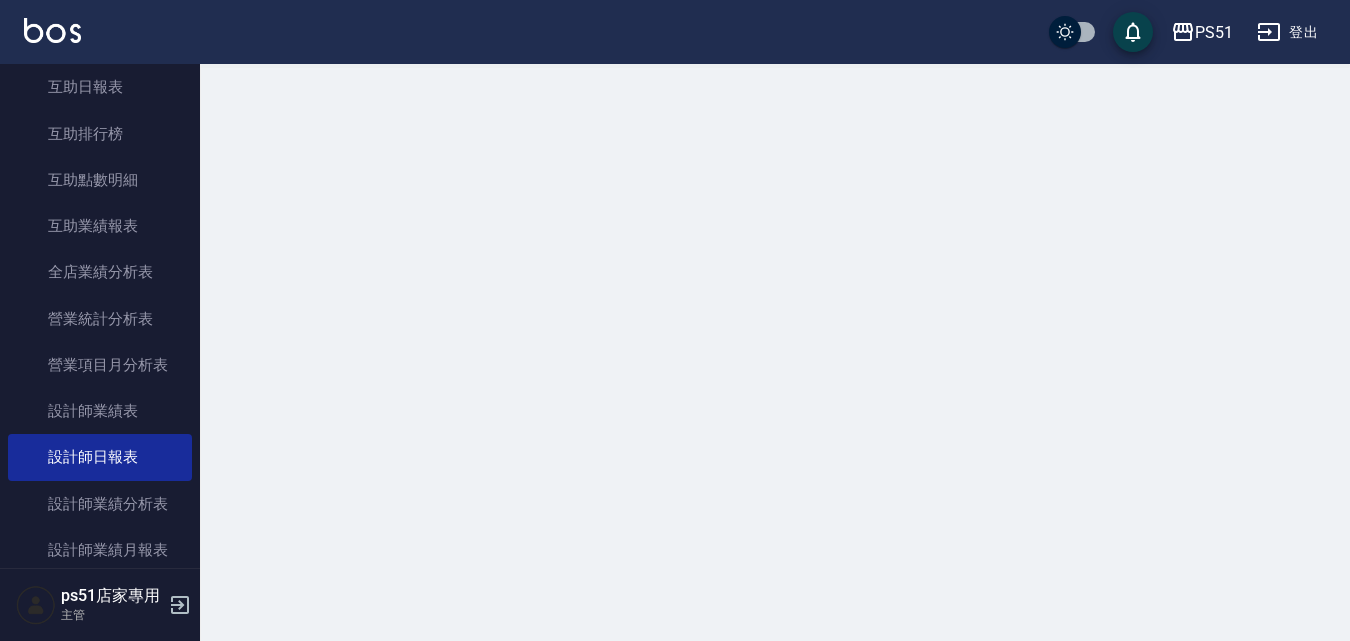 scroll, scrollTop: 0, scrollLeft: 0, axis: both 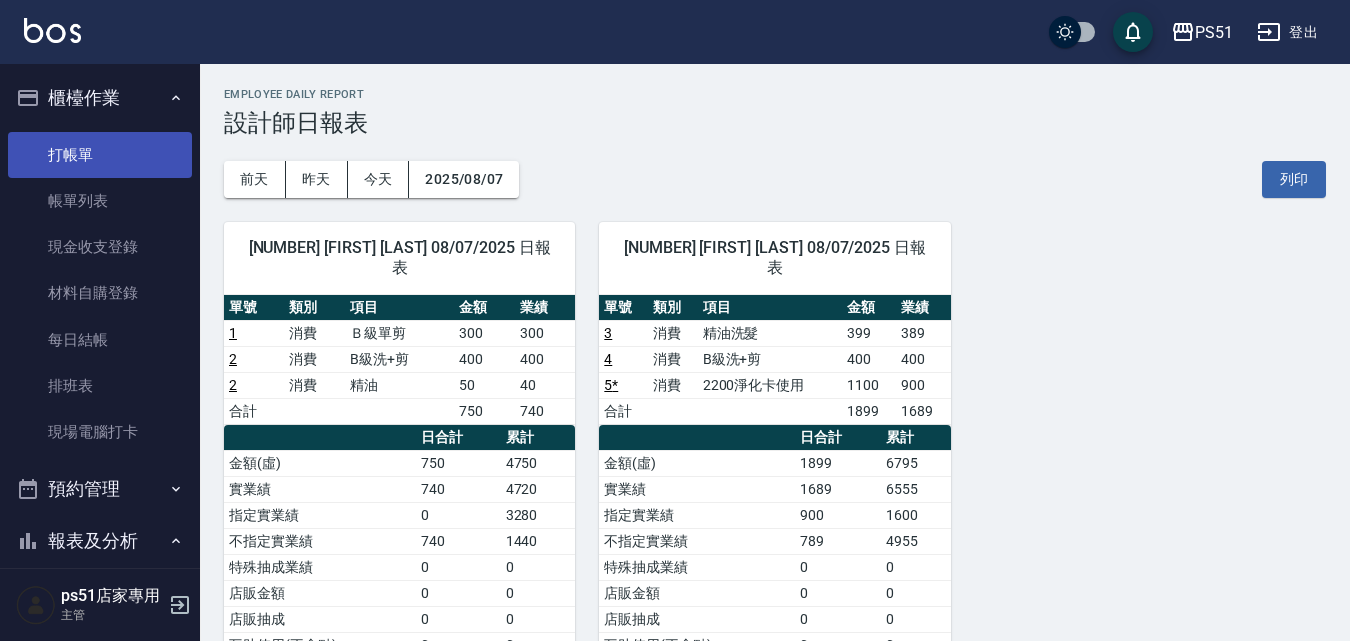 click on "打帳單" at bounding box center (100, 155) 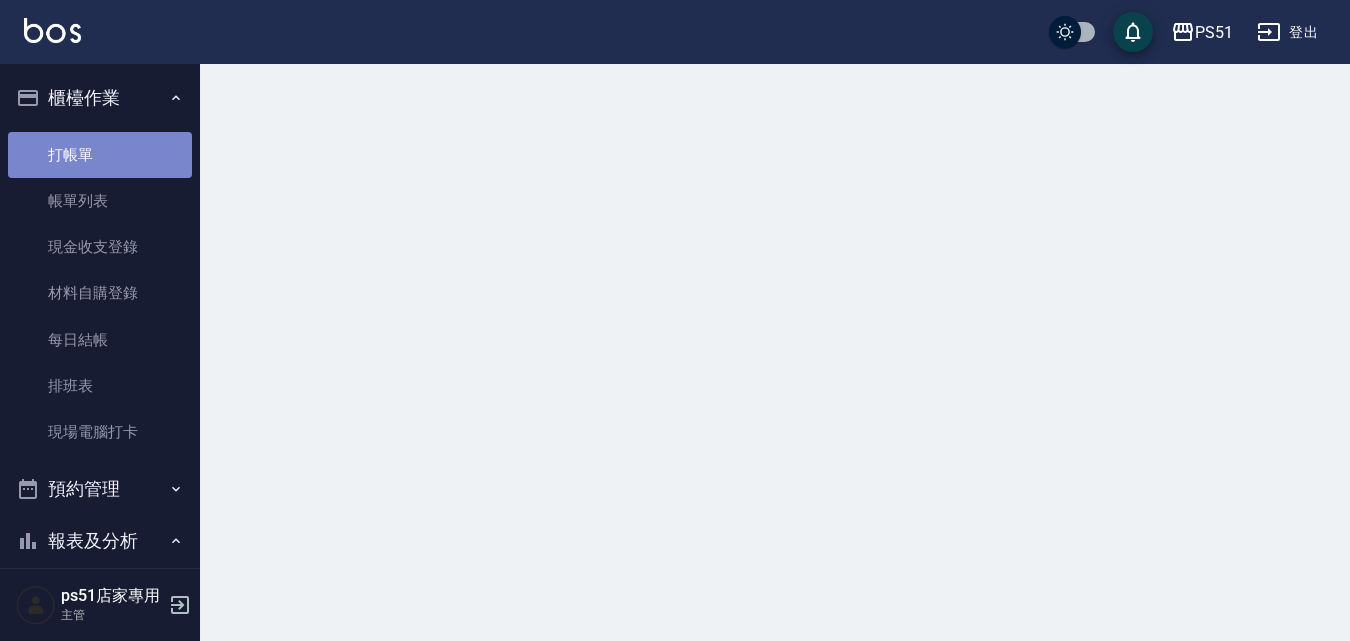 click on "打帳單" at bounding box center (100, 155) 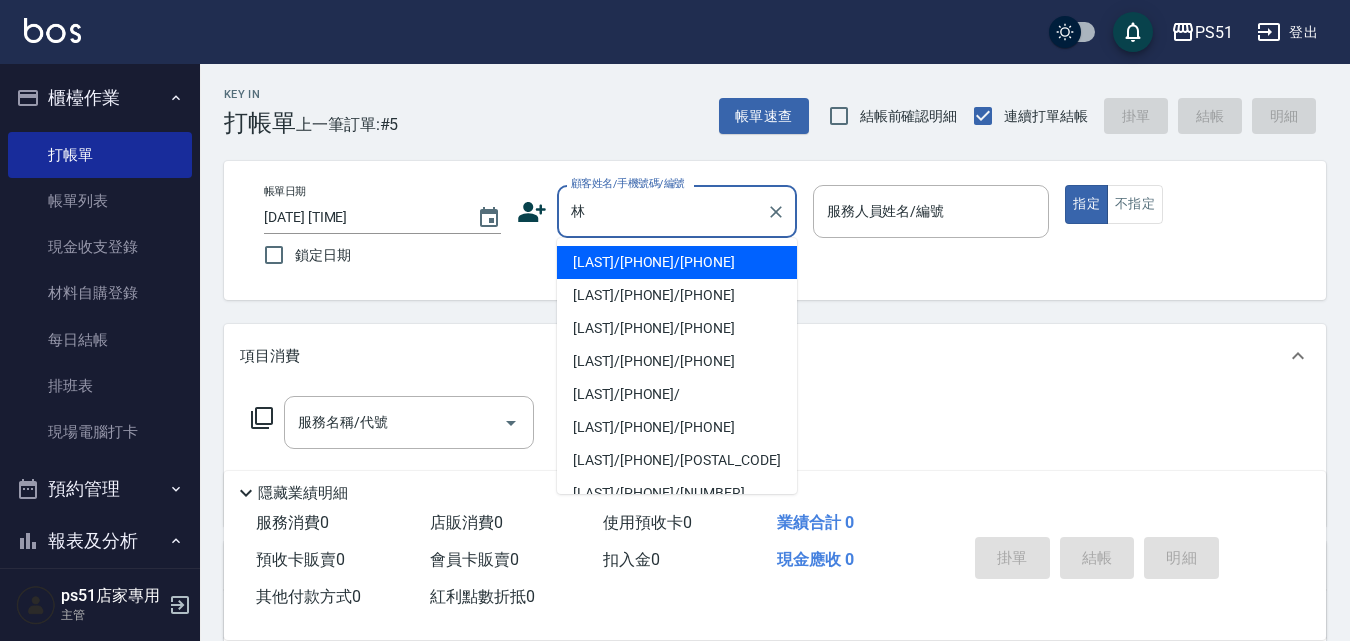 drag, startPoint x: 673, startPoint y: 268, endPoint x: 881, endPoint y: 219, distance: 213.69371 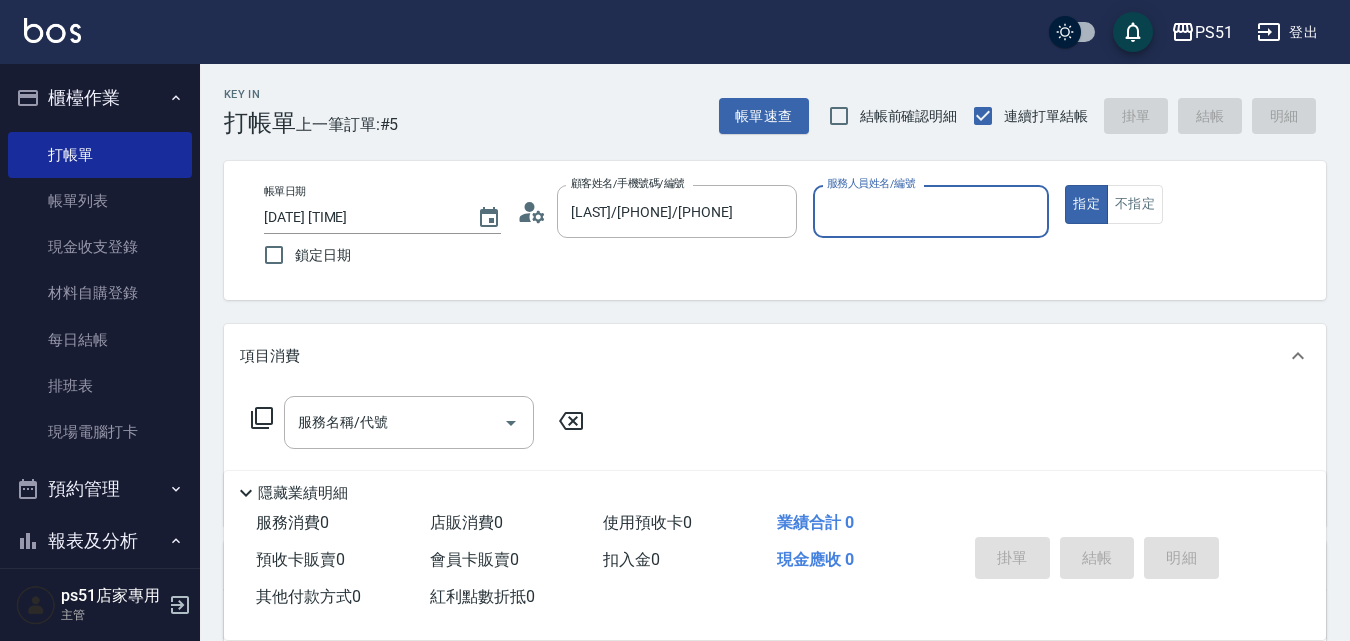 click on "服務人員姓名/編號" at bounding box center (931, 211) 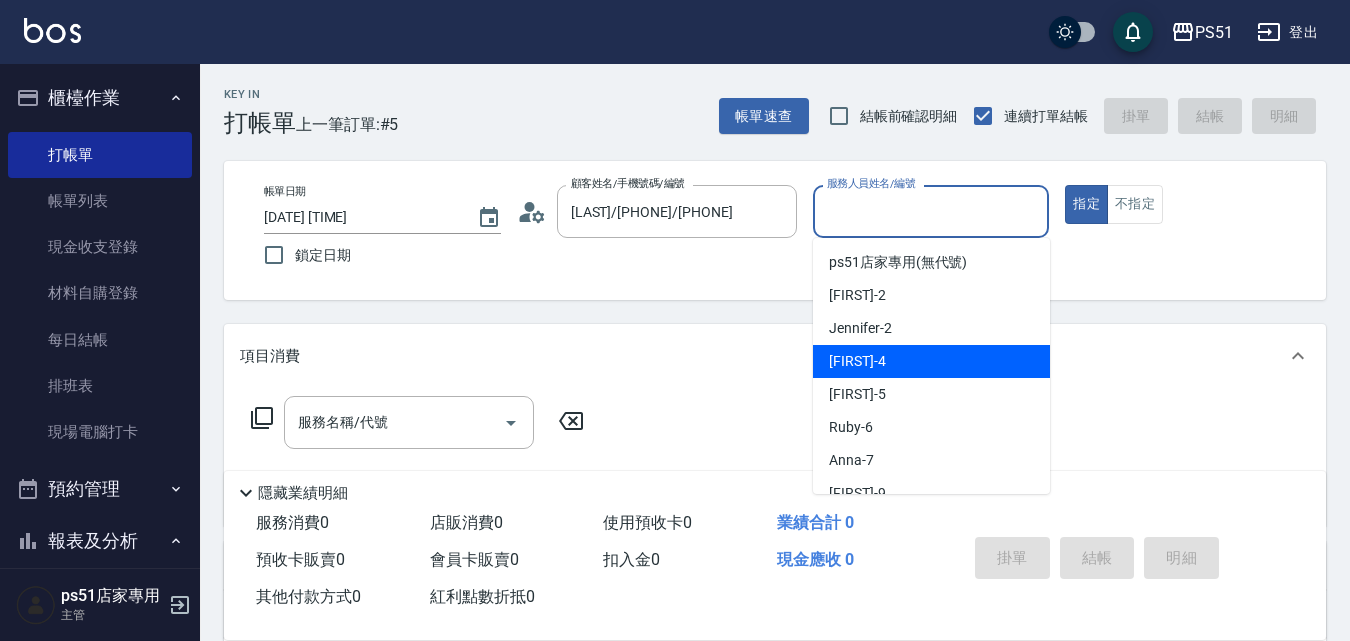 click on "[FIRST]-4" at bounding box center [931, 361] 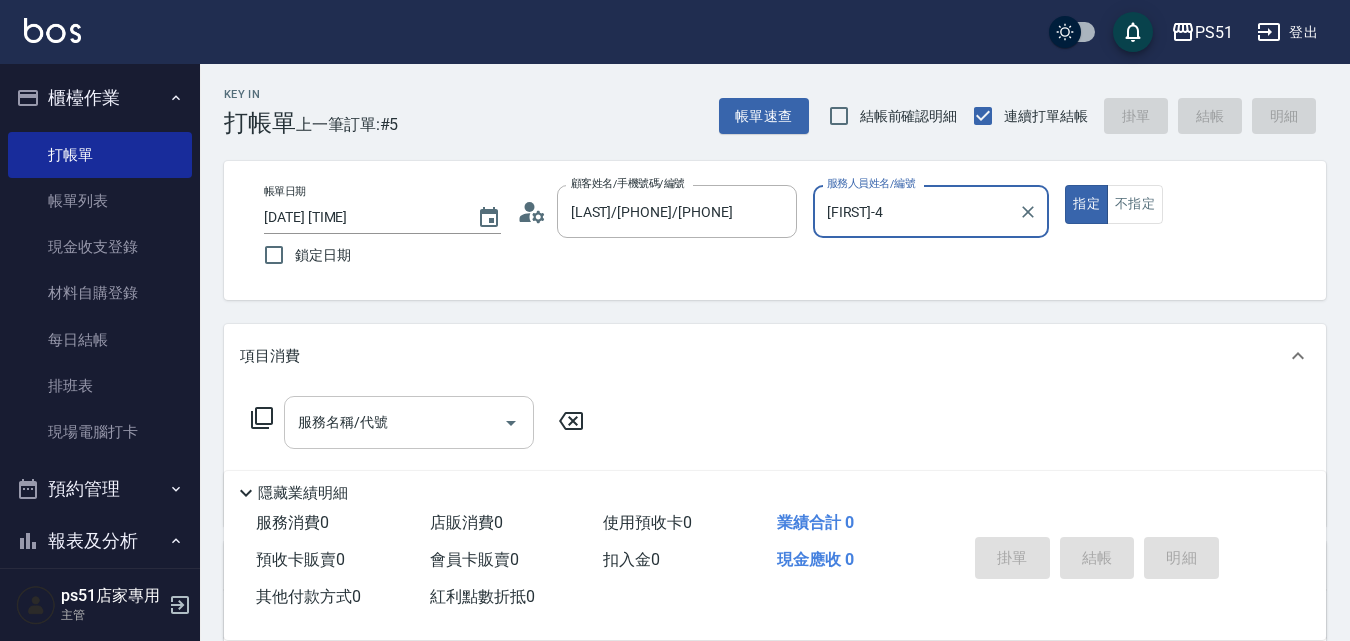 click on "服務名稱/代號" at bounding box center (394, 422) 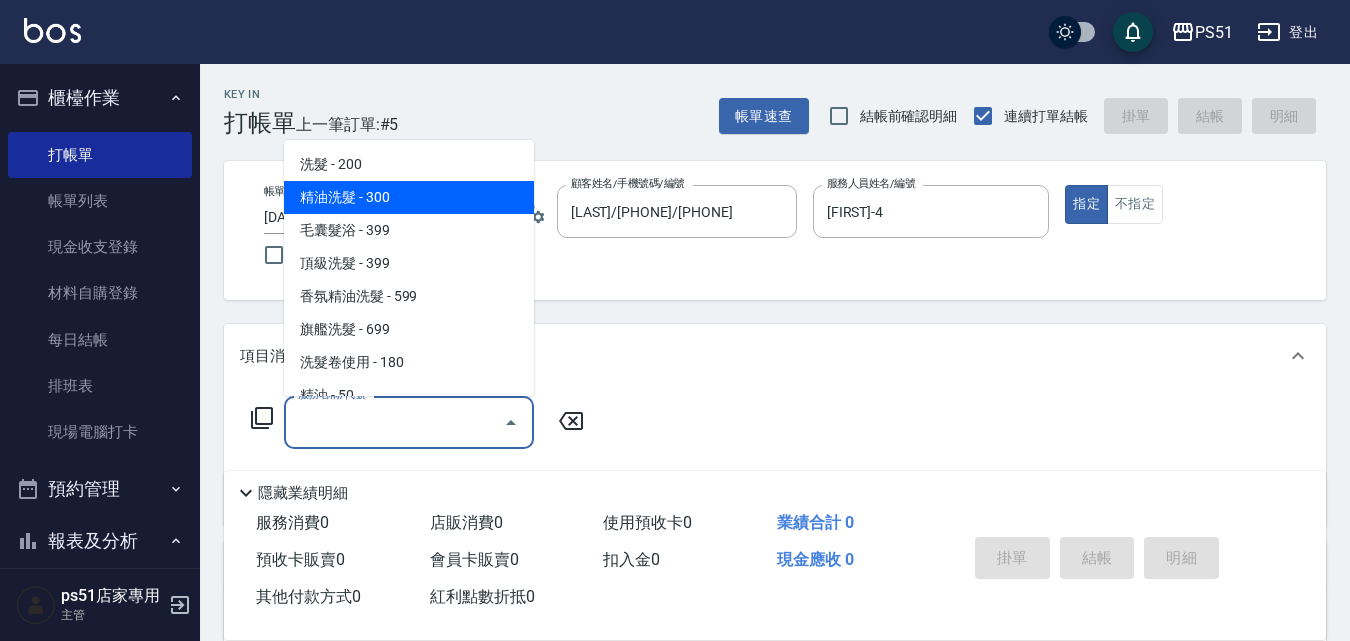 click on "精油洗髮 - 300" at bounding box center (409, 197) 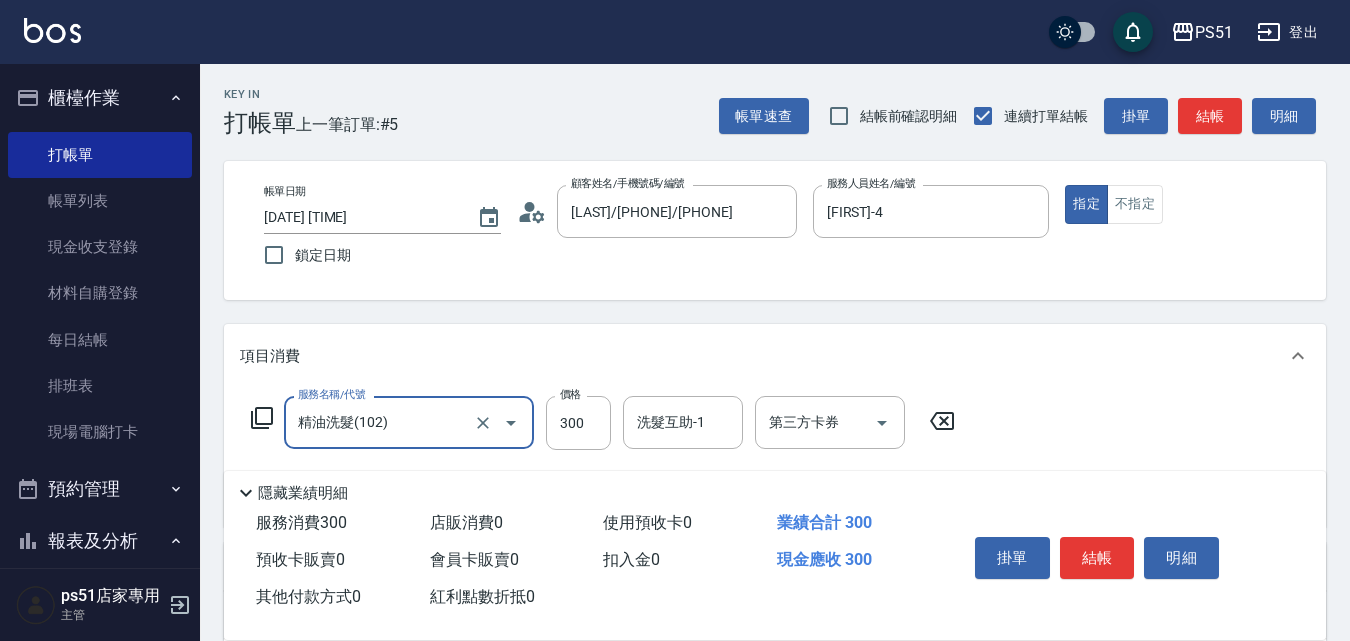 click on "精油洗髮(102)" at bounding box center (381, 422) 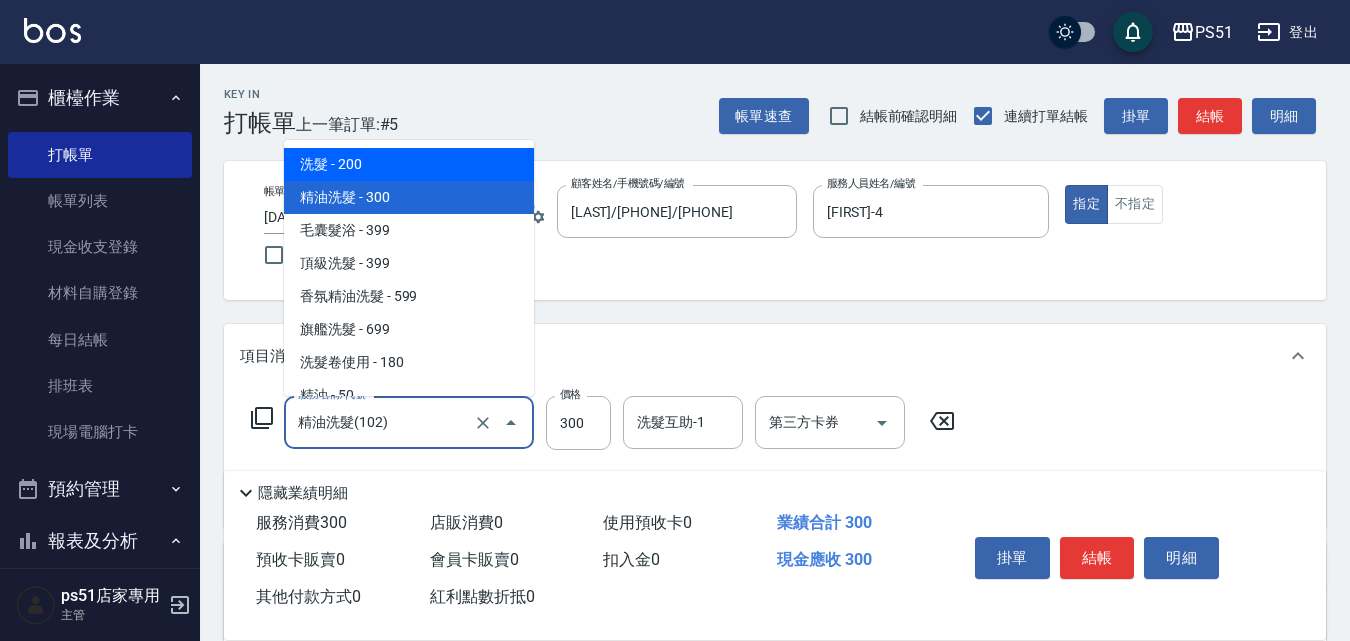 click on "洗髮 - 200" at bounding box center (409, 164) 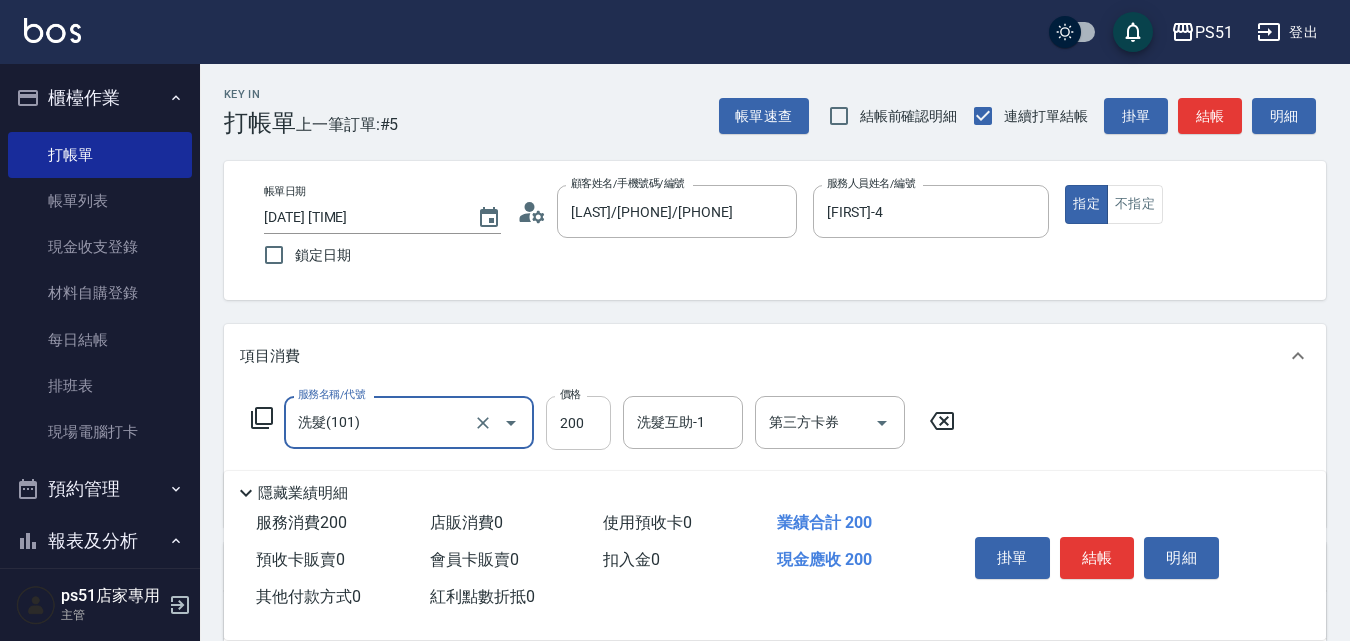click on "200" at bounding box center (578, 423) 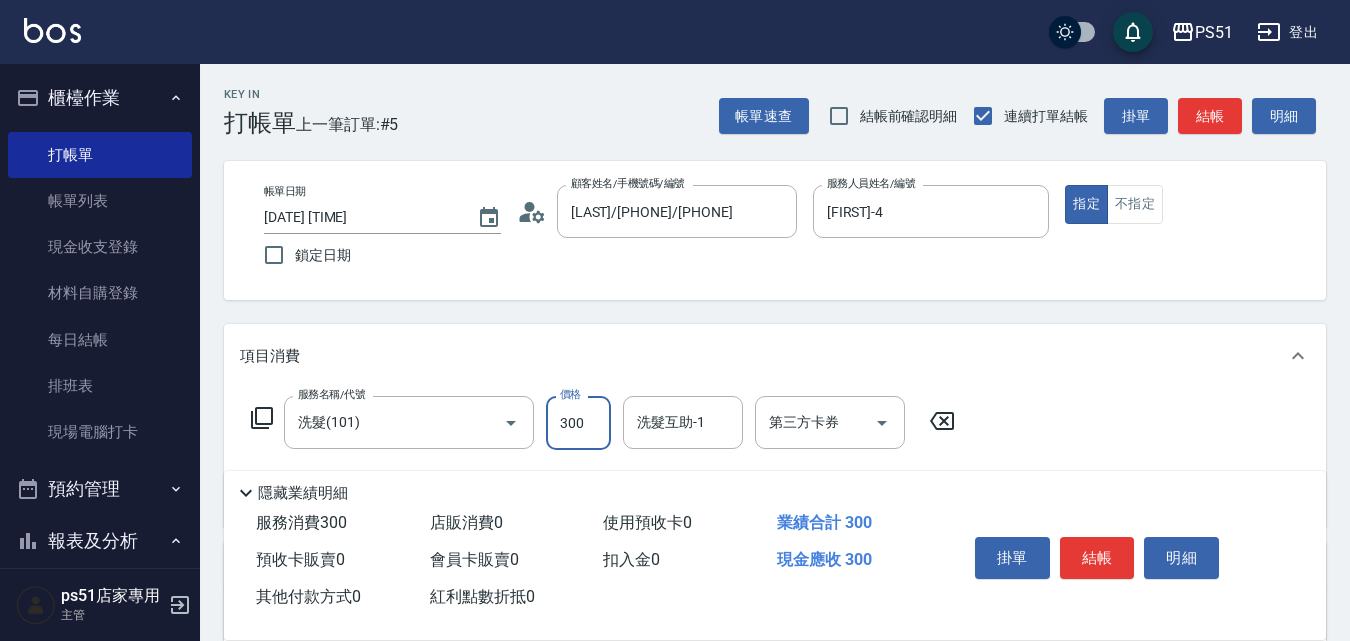 type on "300" 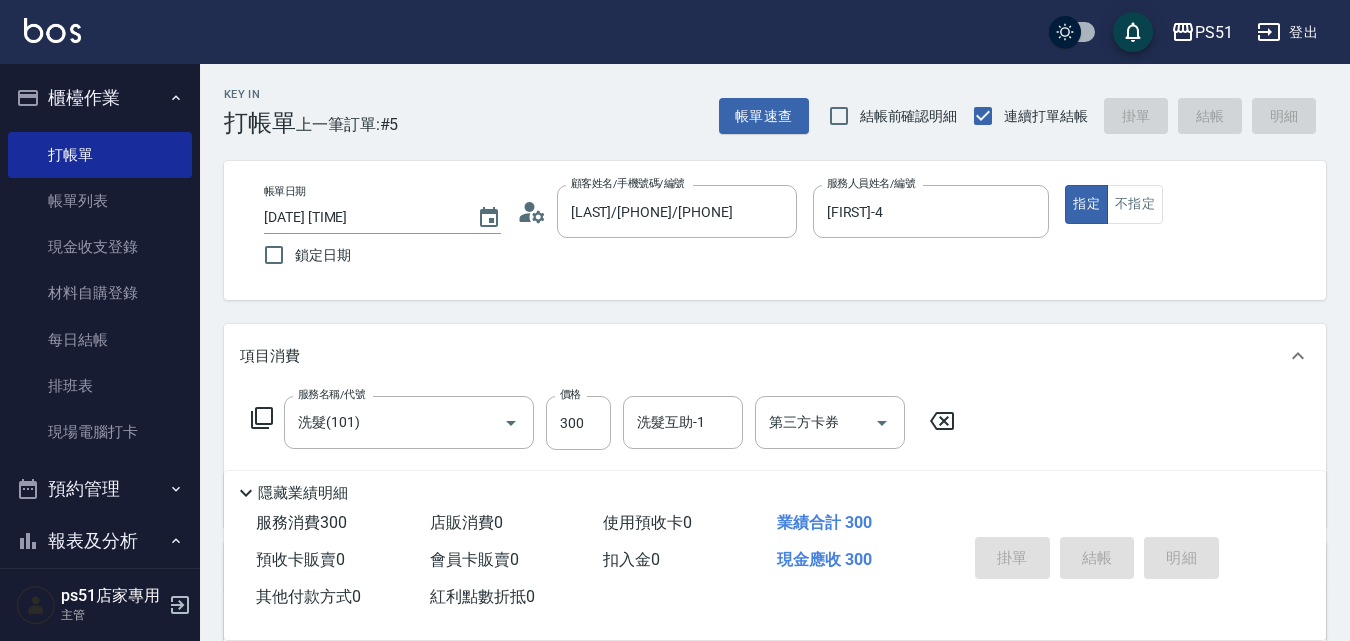 type on "2025/08/07 16:41" 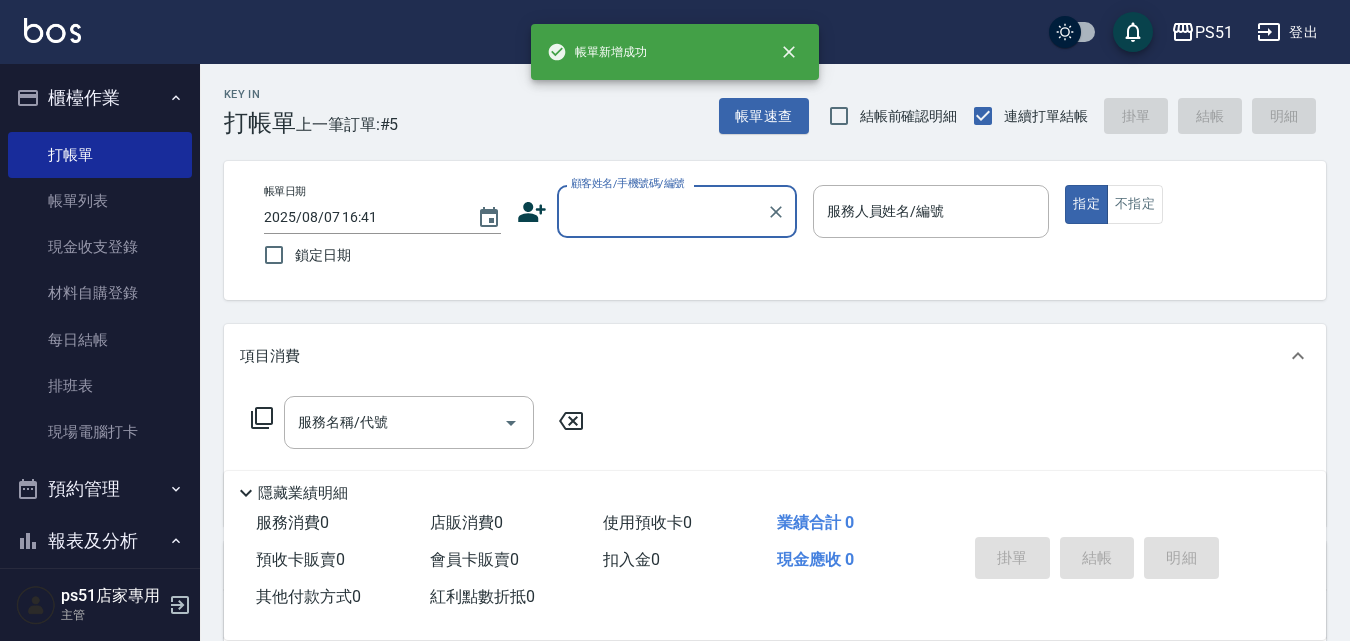 scroll, scrollTop: 0, scrollLeft: 0, axis: both 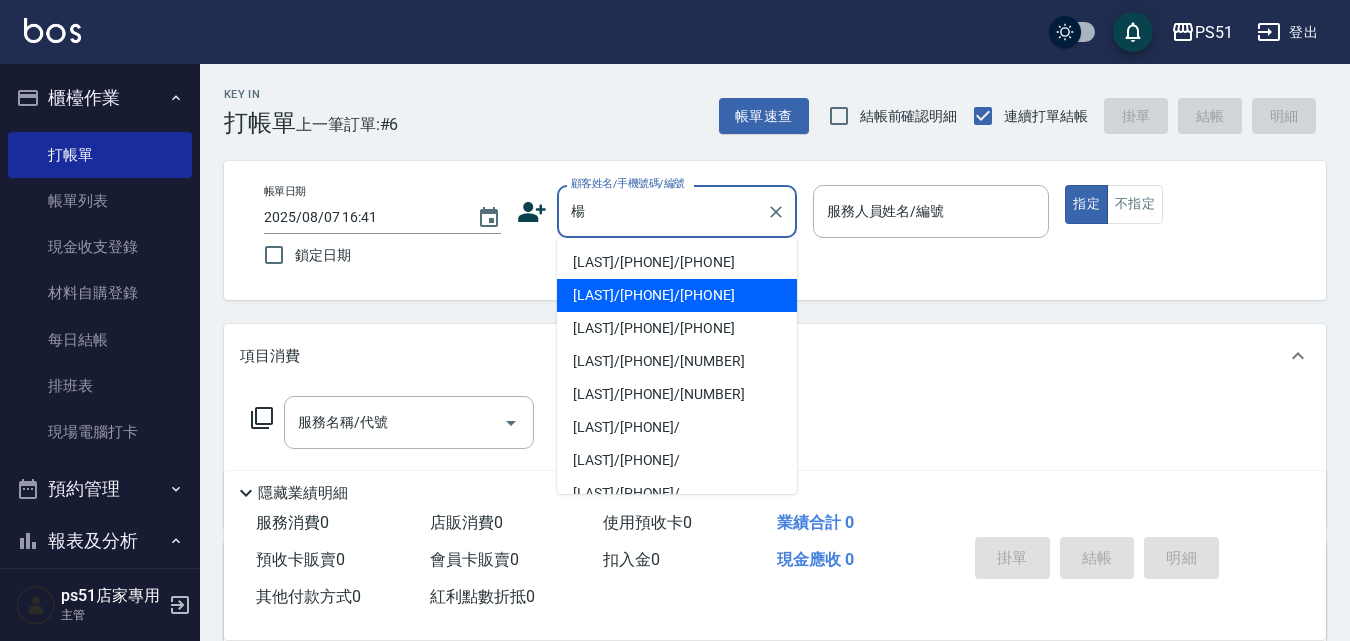 click on "[LAST]/[PHONE]/[PHONE]" at bounding box center (677, 295) 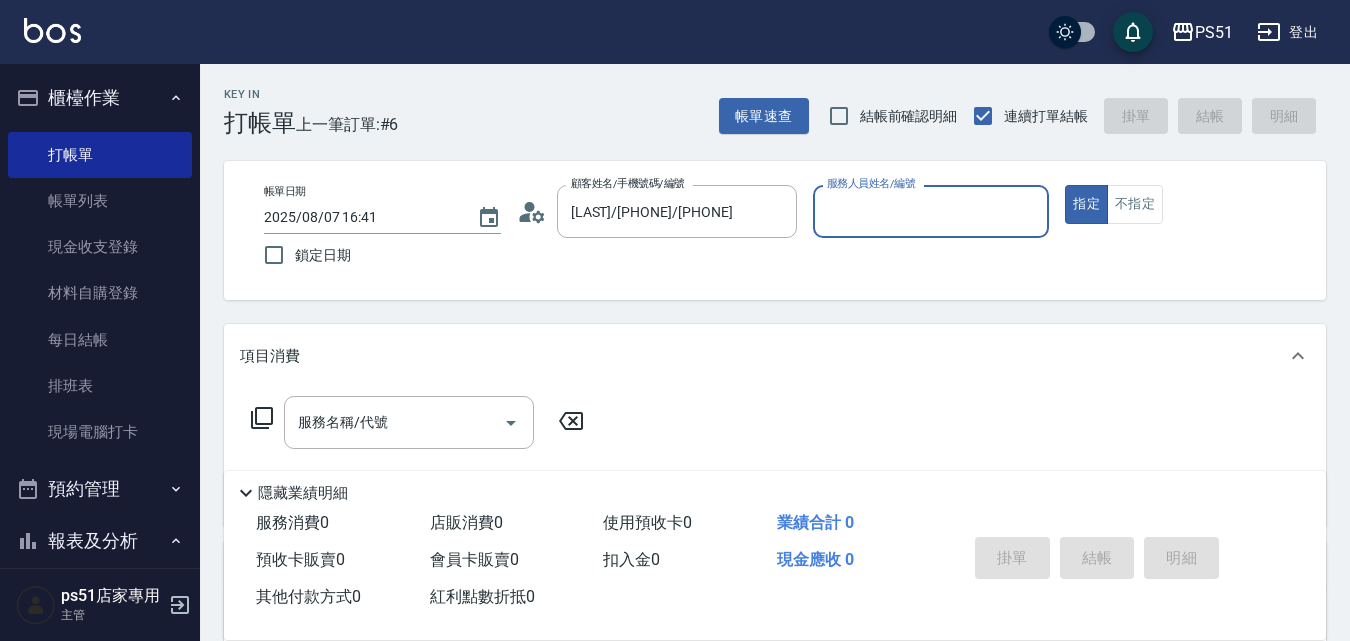 click on "服務人員姓名/編號" at bounding box center (931, 211) 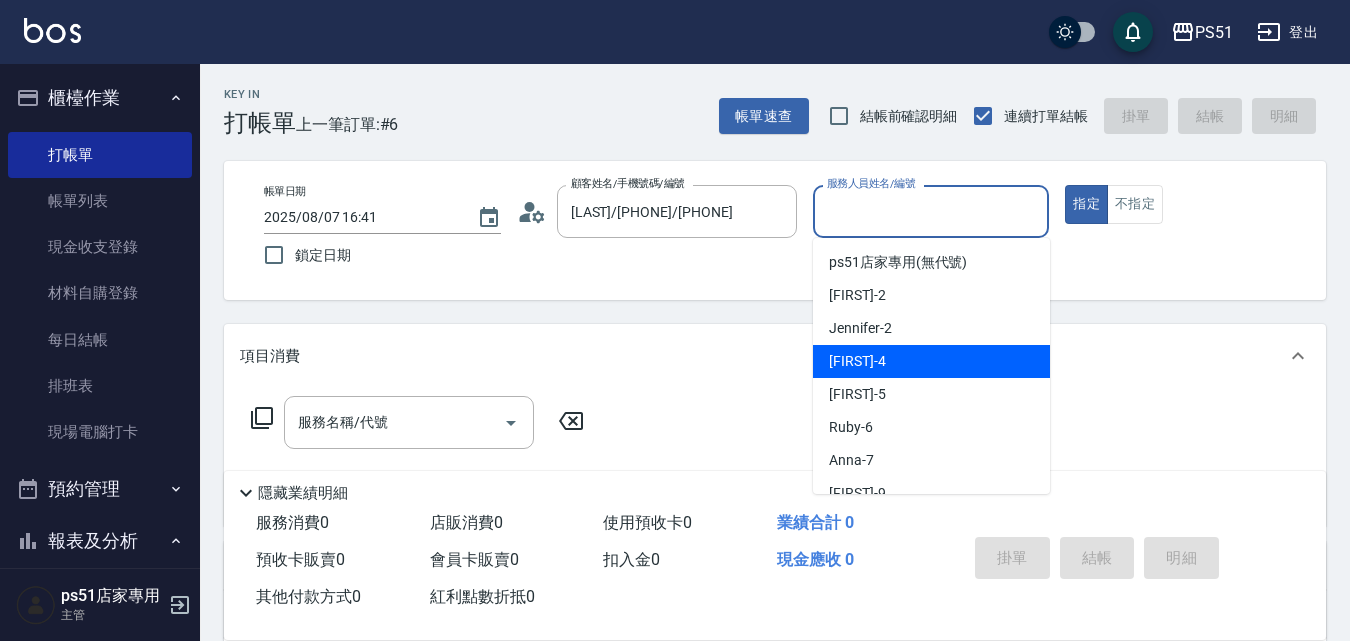 click on "[FIRST]-4" at bounding box center (931, 361) 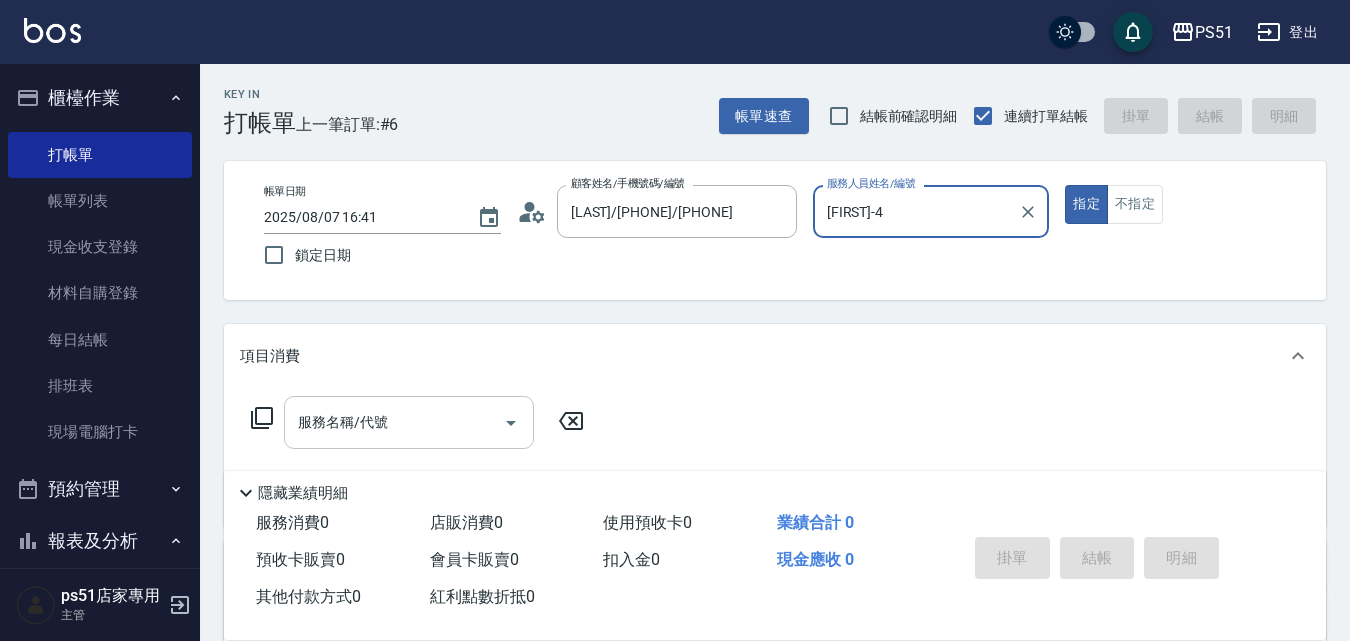 click on "服務名稱/代號" at bounding box center [394, 422] 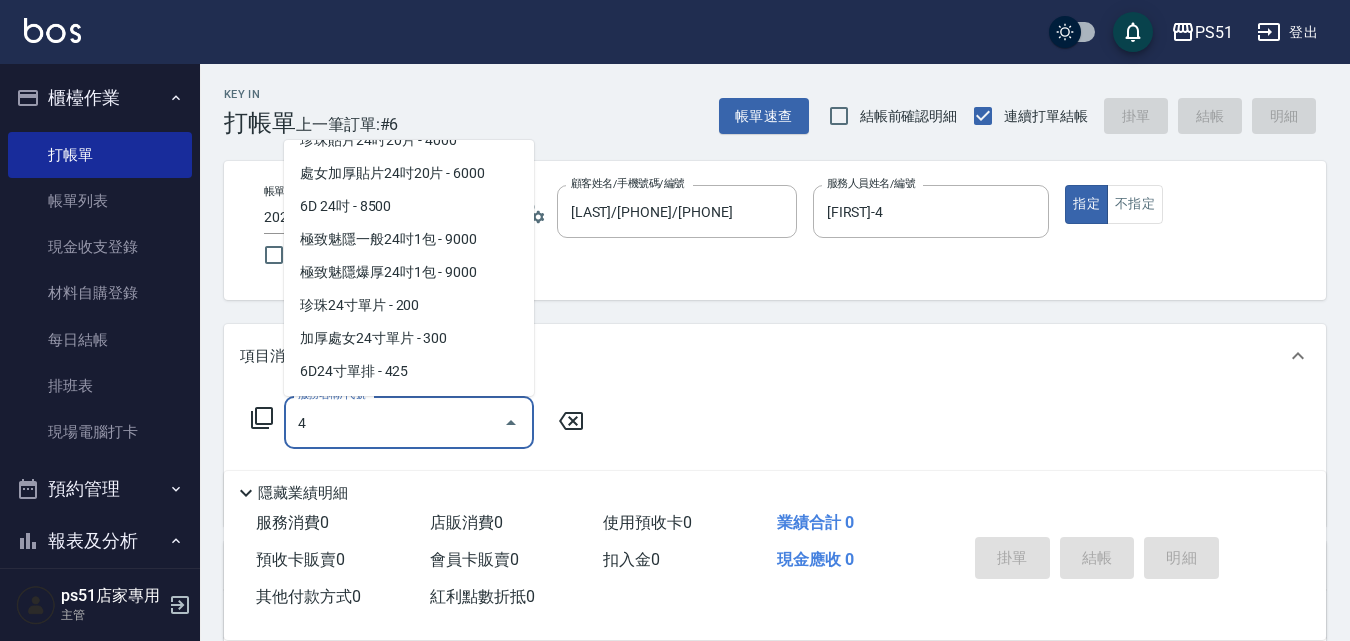 scroll, scrollTop: 0, scrollLeft: 0, axis: both 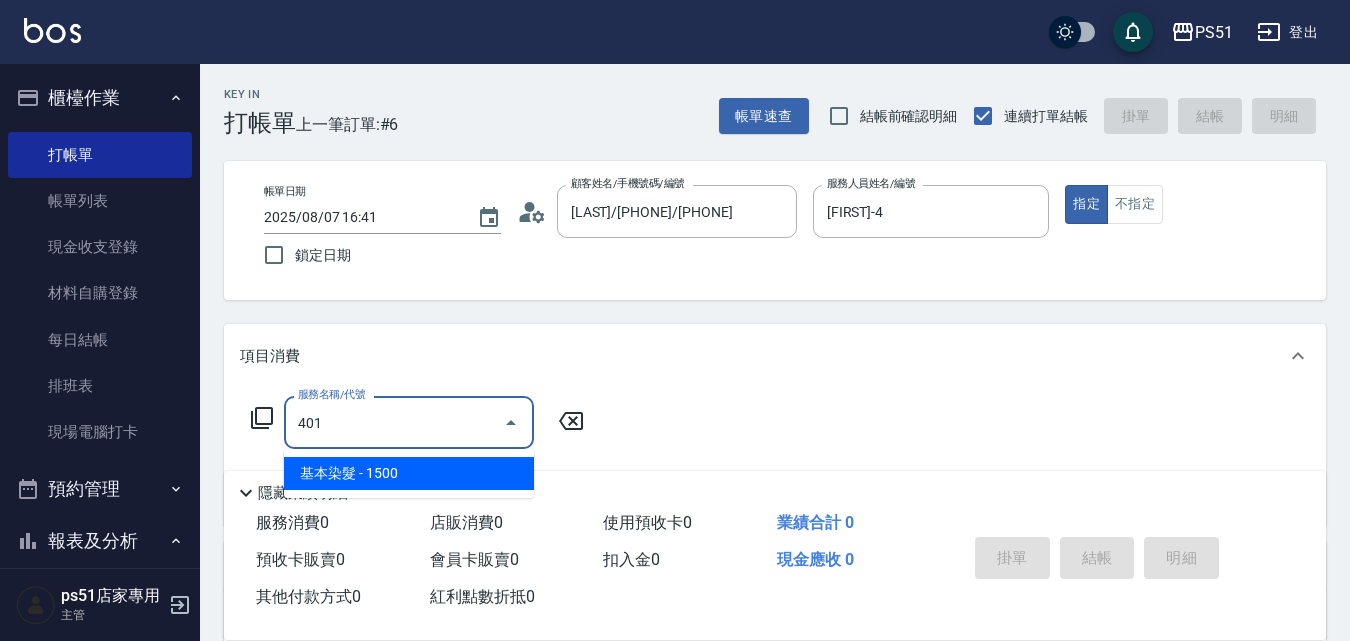 click on "基本染髮 - 1500" at bounding box center [409, 473] 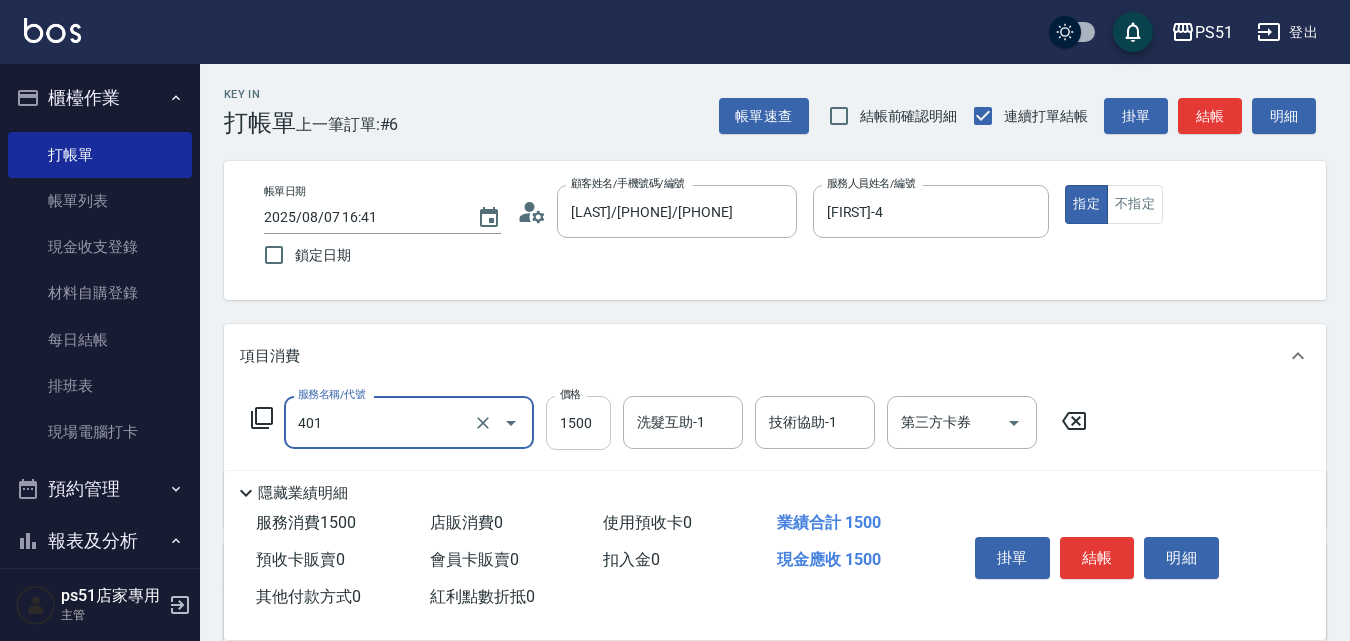 click on "1500" at bounding box center [578, 423] 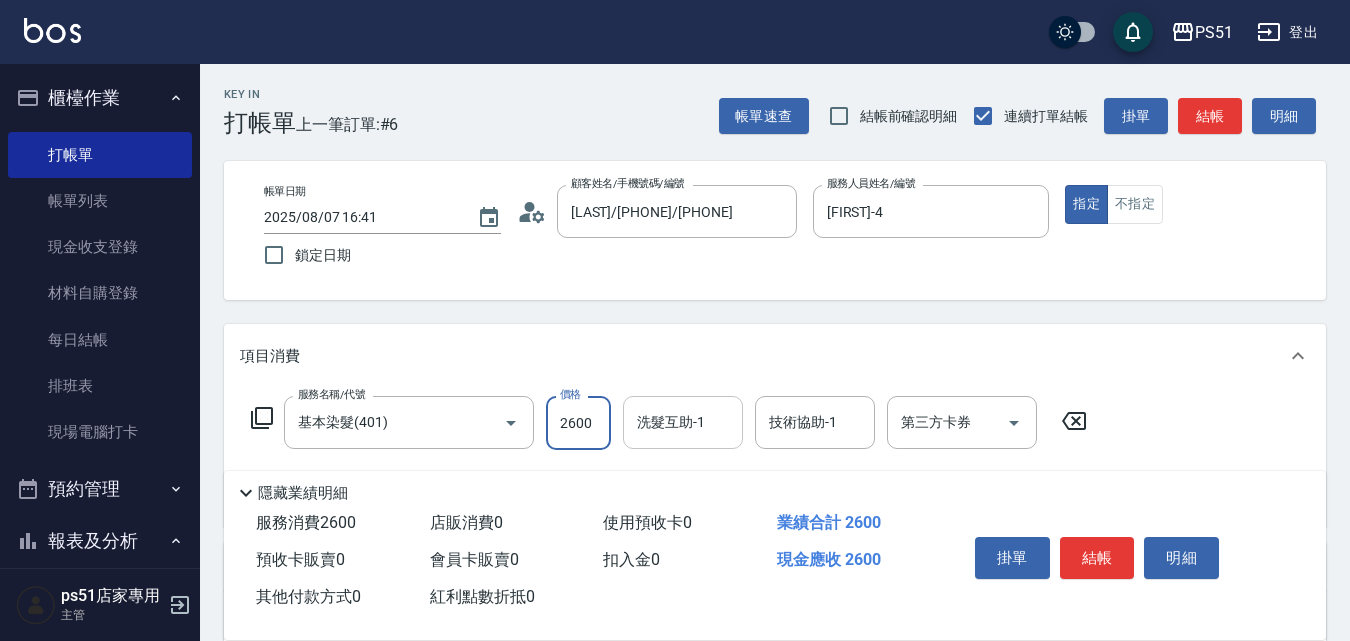 type on "2600" 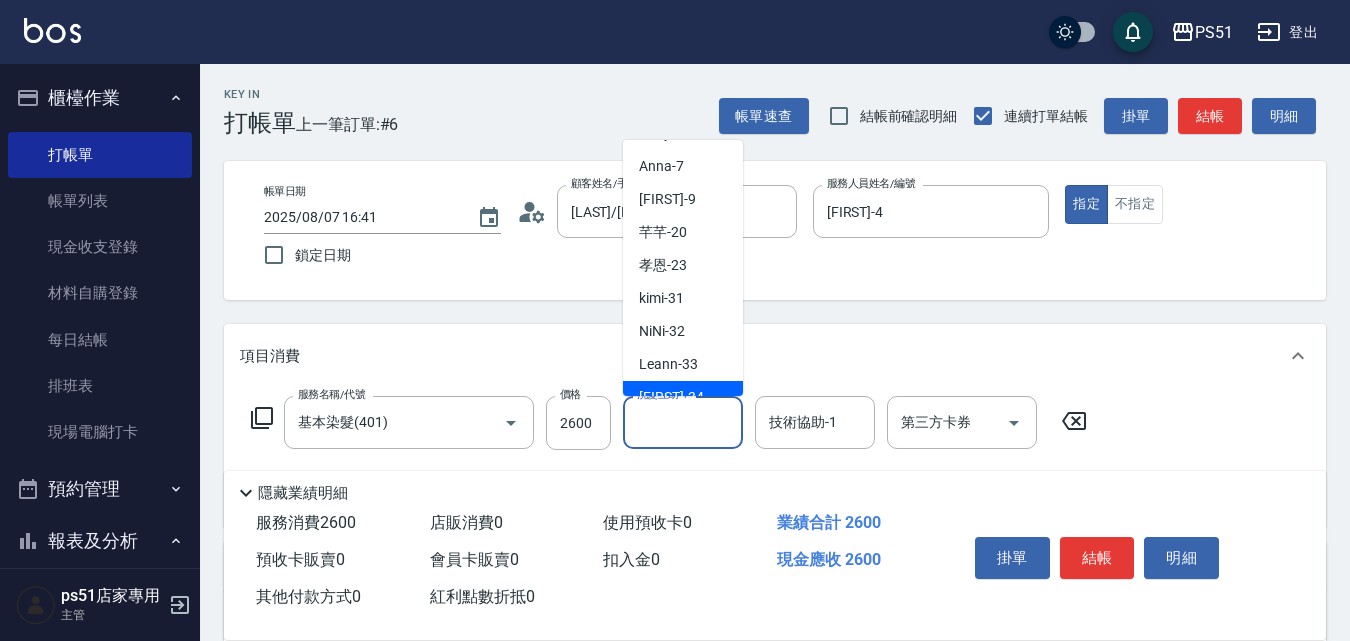 scroll, scrollTop: 142, scrollLeft: 0, axis: vertical 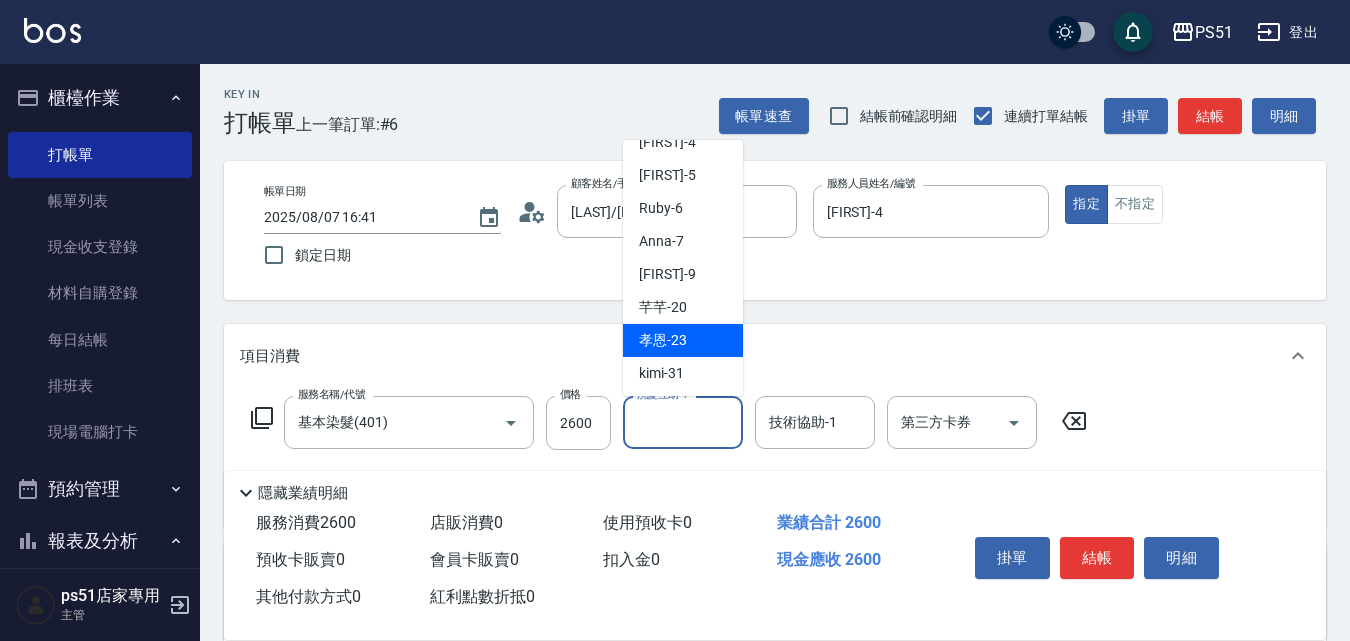 click on "孝恩 -23" at bounding box center [683, 340] 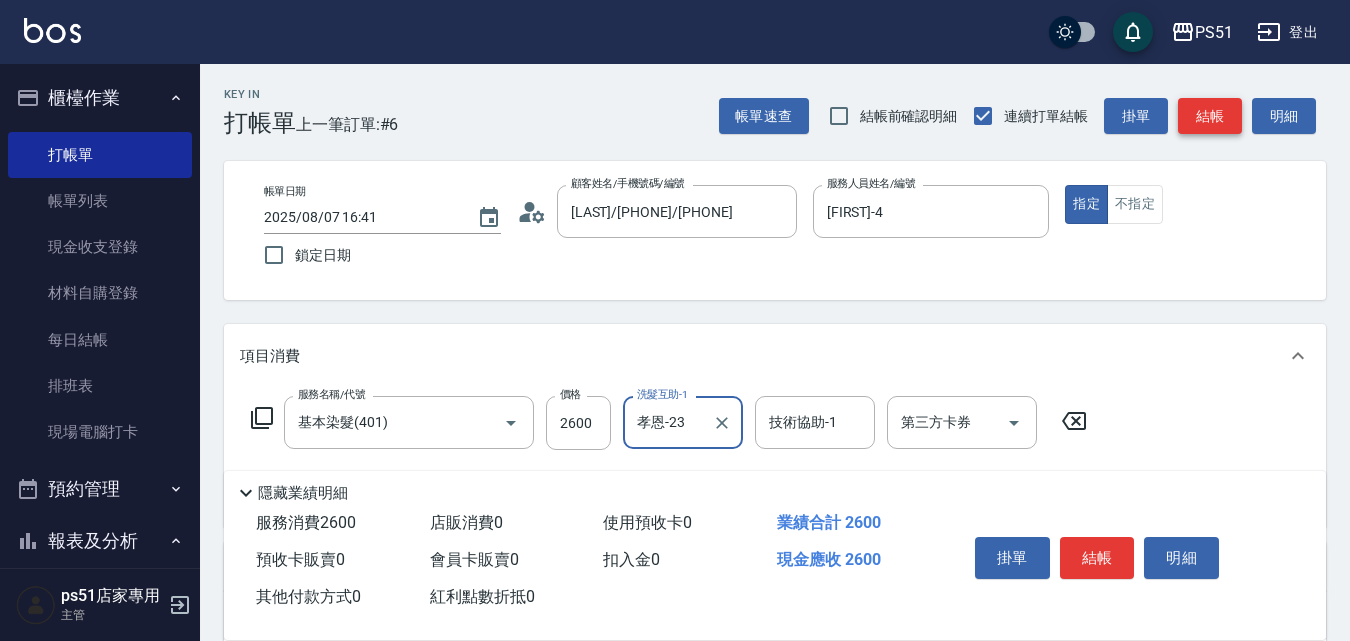 click on "結帳" at bounding box center (1210, 116) 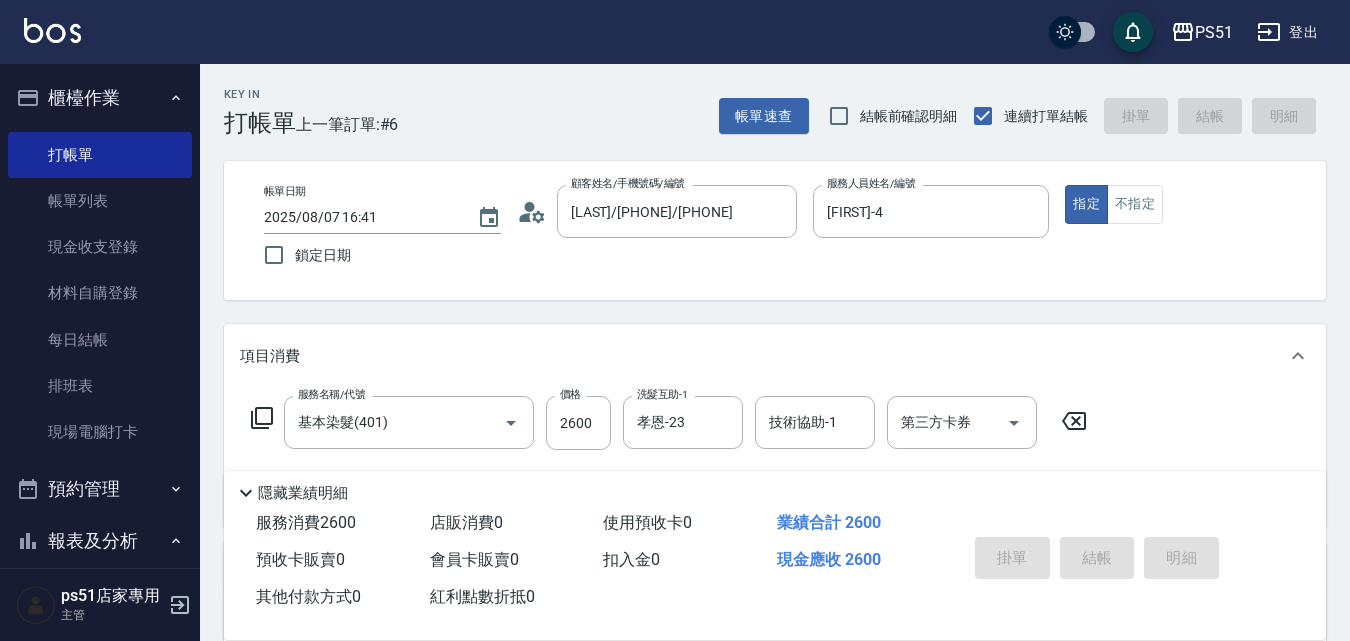type 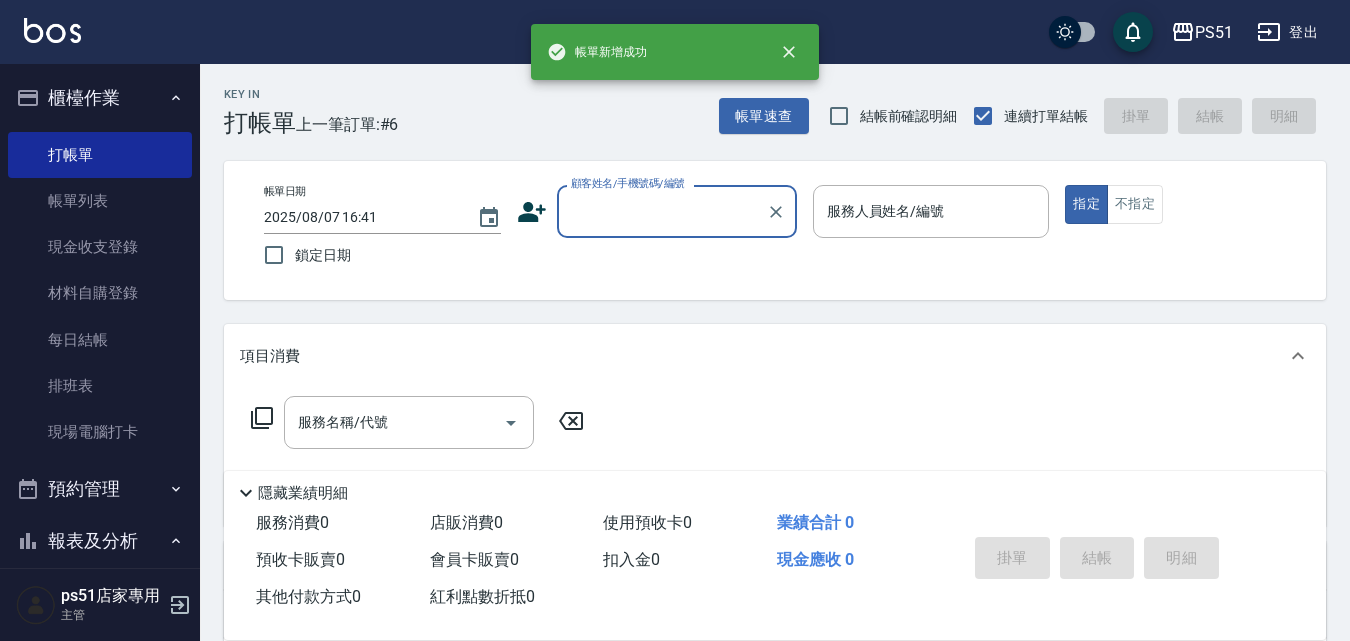scroll, scrollTop: 0, scrollLeft: 0, axis: both 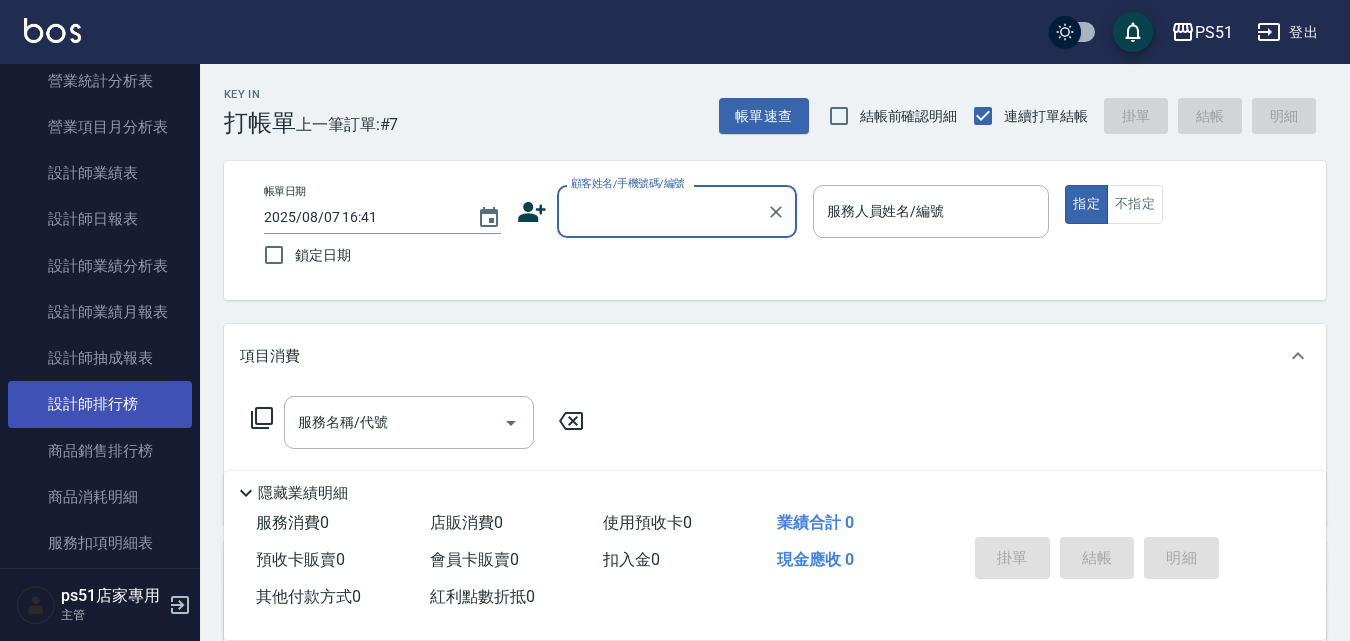 click on "設計師排行榜" at bounding box center (100, 404) 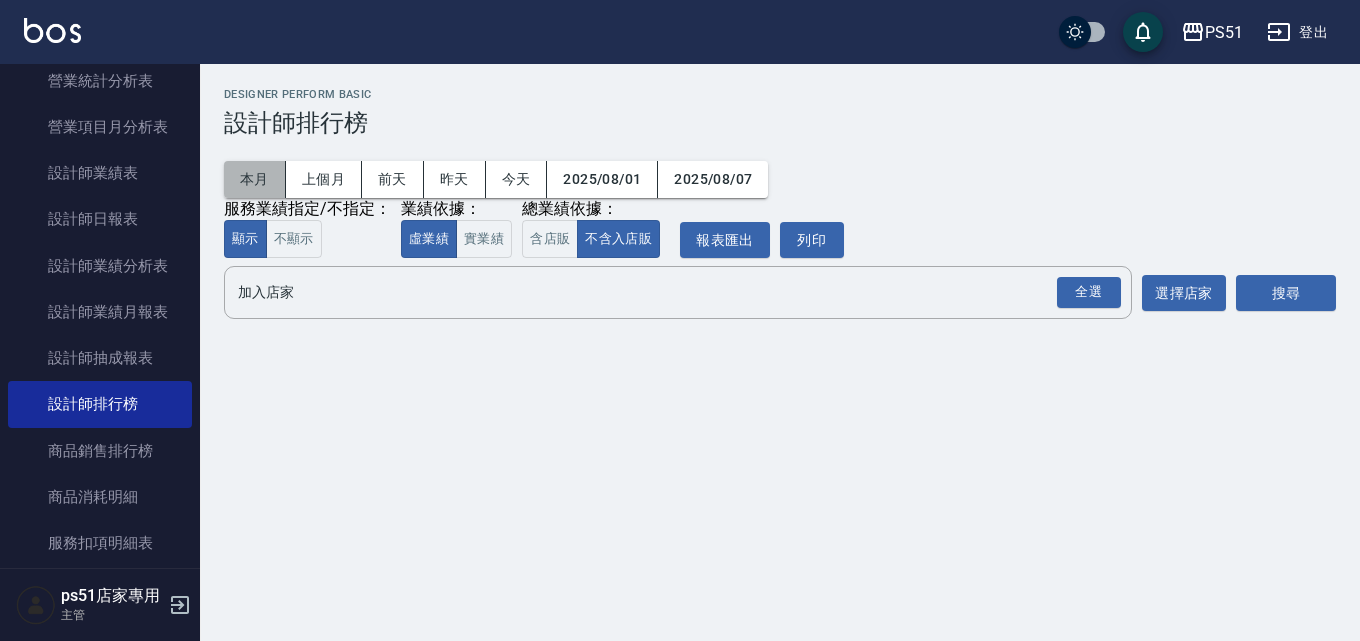 click on "本月" at bounding box center (255, 179) 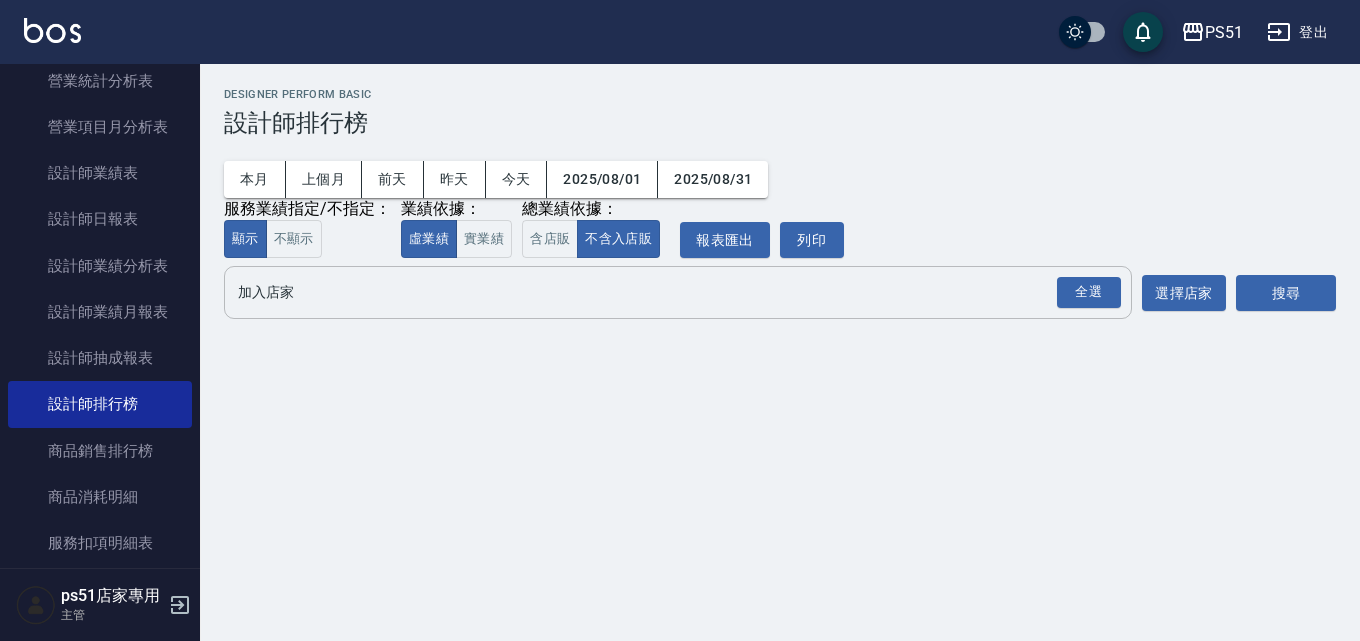 click on "加入店家" at bounding box center [663, 292] 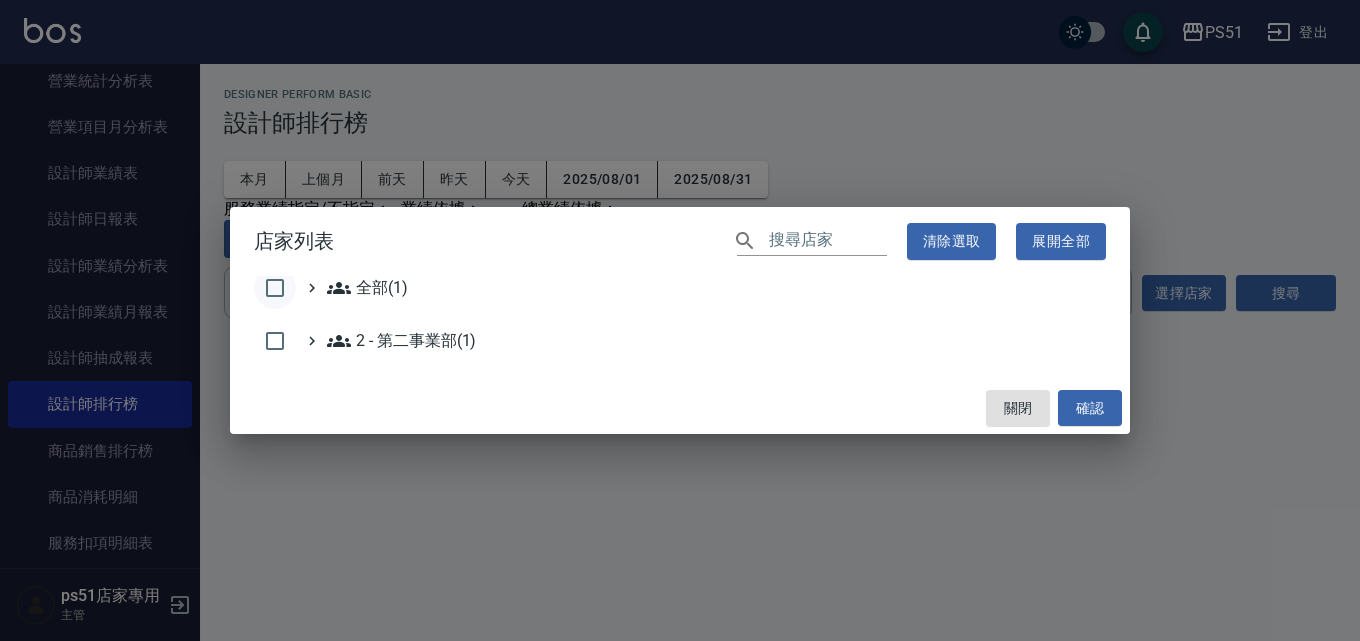 click at bounding box center [275, 288] 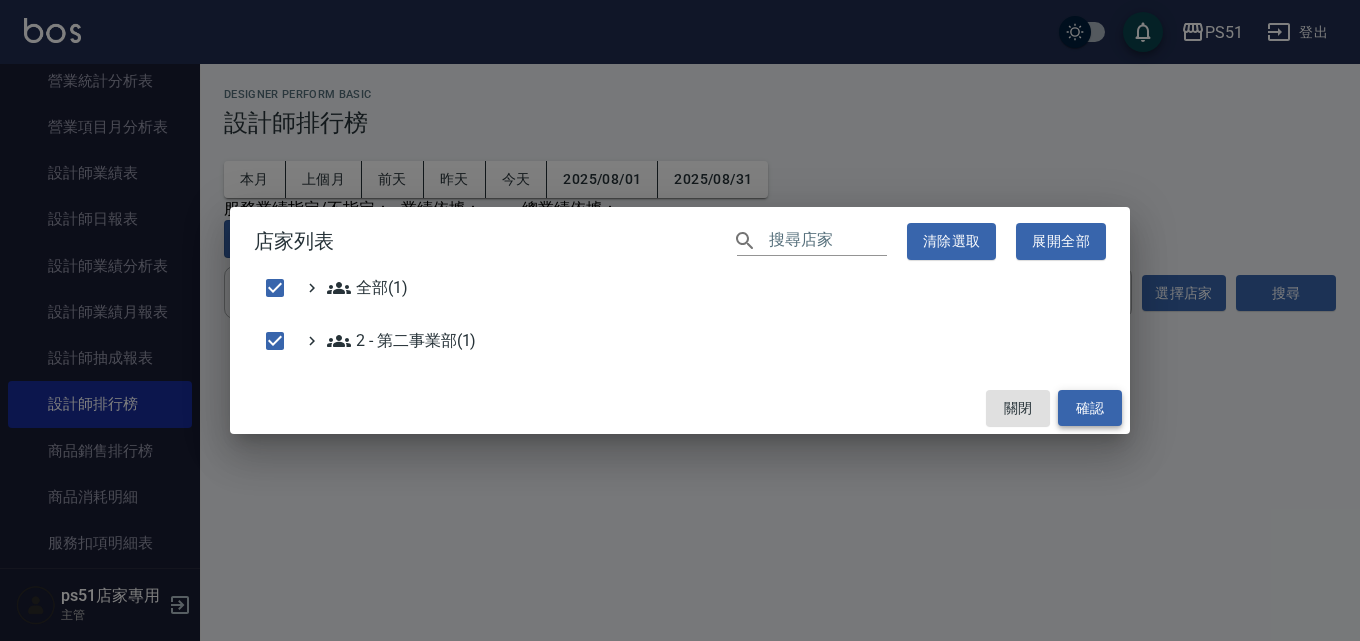 click on "確認" at bounding box center [1090, 408] 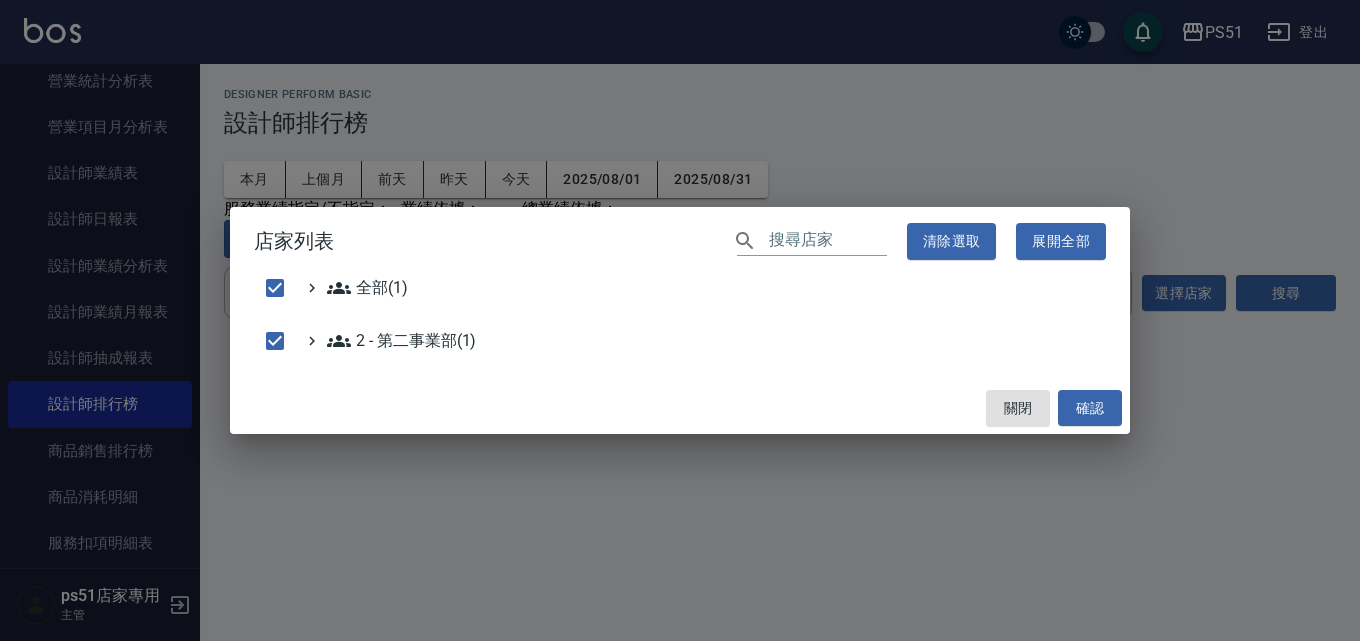 checkbox on "false" 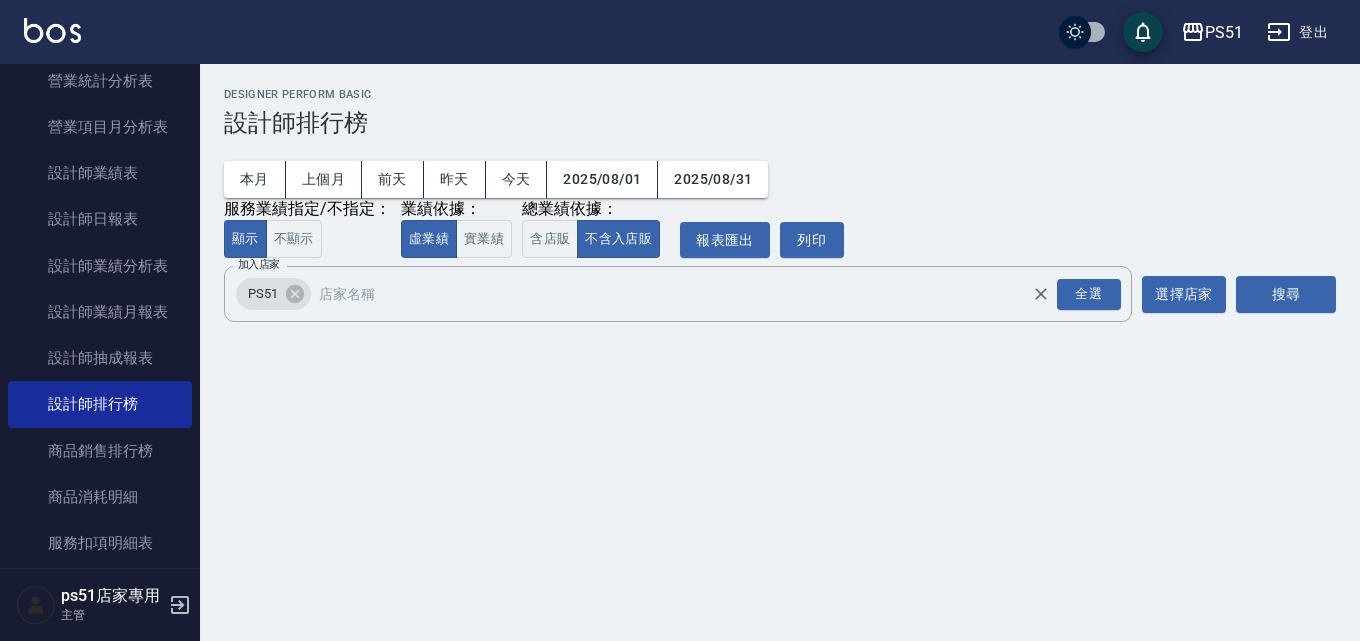 click on "PS51 [DATE] - [DATE] 設計師排行榜 列印時間： [DATE]-[TIME] Designer Perform Basic 設計師排行榜 本月 上個月 前天 昨天 今天 [DATE] [DATE] 服務業績指定/不指定： 顯示 不顯示 業績依據： 虛業績 實業績 總業績依據： 含店販 不含入店販 報表匯出 列印 加入店家 PS51 全選 加入店家 選擇店家 搜尋" at bounding box center (680, 320) 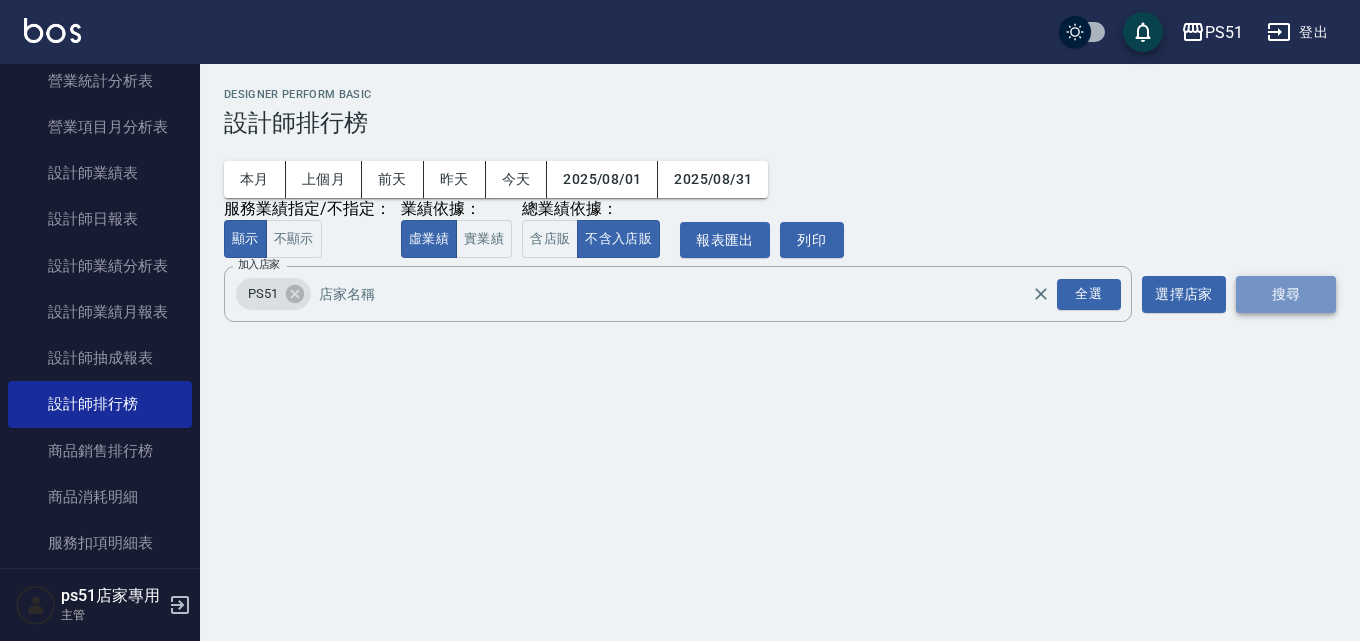 click on "搜尋" at bounding box center [1286, 294] 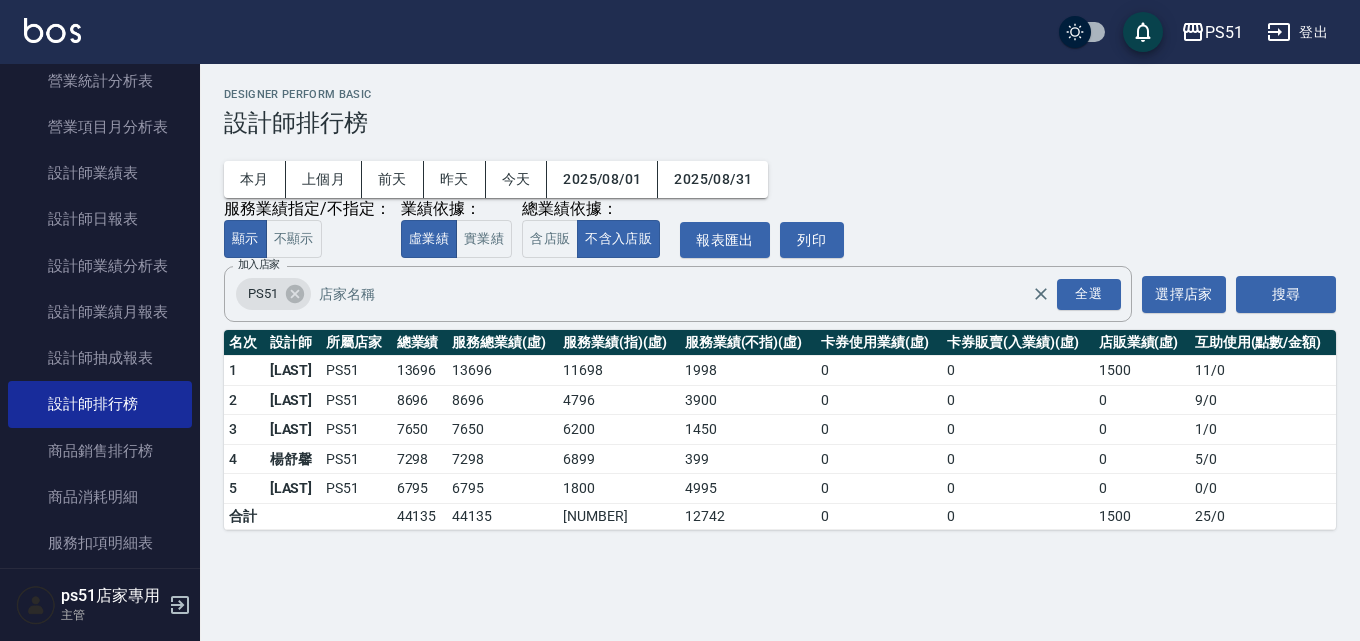 click on "PS51 [DATE] - [DATE] 設計師排行榜 列印時間： [DATE]-[TIME] Designer Perform Basic 設計師排行榜 本月 上個月 前天 昨天 今天 [DATE] [DATE] 服務業績指定/不指定： 顯示 不顯示 業績依據： 虛業績 實業績 總業績依據： 含店販 不含入店販 報表匯出 列印 加入店家 PS51 全選 加入店家 選擇店家 搜尋 名次 設計師 所屬店家 總業績 服務總業績(虛) 服務業績(指)(虛) 服務業績(不指)(虛) 卡券使用業績(虛) 卡券販賣(入業績)(虛) 店販業績(虛) 互助使用(點數/金額) 1 [LAST] PS51 [NUMBER] [NUMBER] [NUMBER] [NUMBER] 0 0 [NUMBER] 11 / 0 2 [LAST] PS51 [NUMBER] [NUMBER] [NUMBER] [NUMBER] 0 0 0 9 / 0 3 [LAST] PS51 [NUMBER] [NUMBER] [NUMBER] [NUMBER] 0 0 0 1 / 0 4 [LAST] PS51 [NUMBER] [NUMBER] [NUMBER] [NUMBER] 0 0 0 5 / 0 5 [LAST] PS51 [NUMBER] [NUMBER] [NUMBER] [NUMBER] 0 0 0 0 / 0 合計 [NUMBER] [NUMBER] [NUMBER] [NUMBER] 0 0 [NUMBER] 25 / 0" at bounding box center (780, 309) 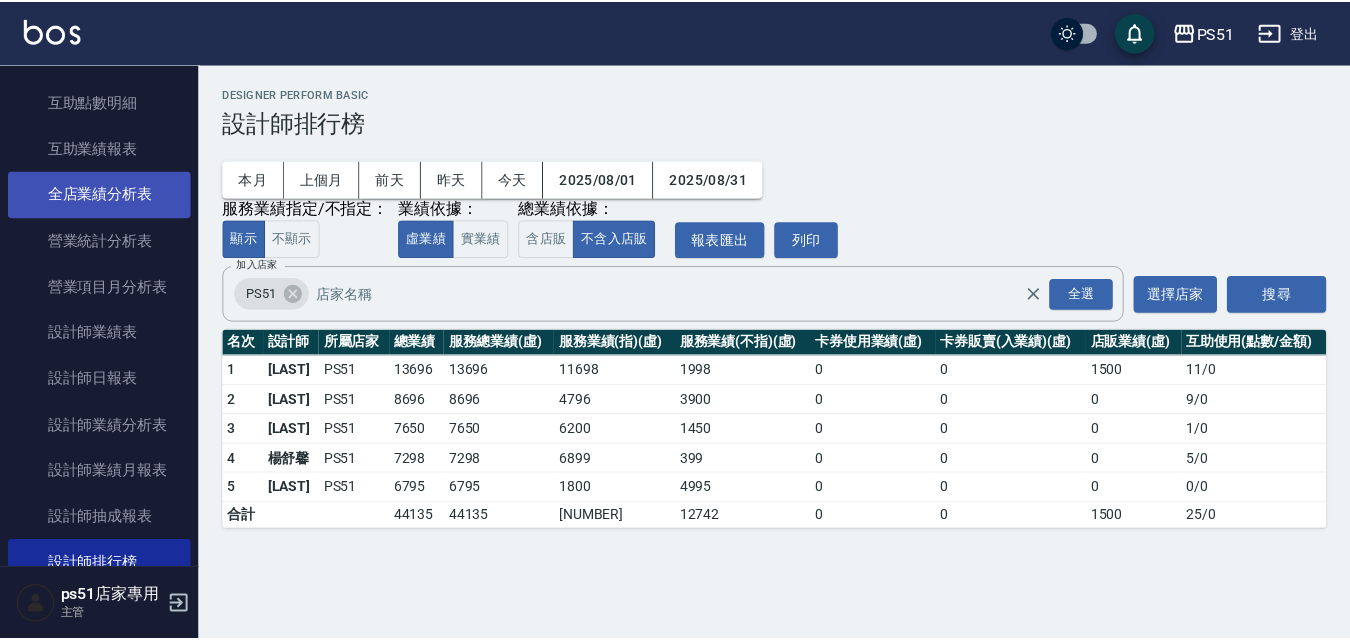 scroll, scrollTop: 700, scrollLeft: 0, axis: vertical 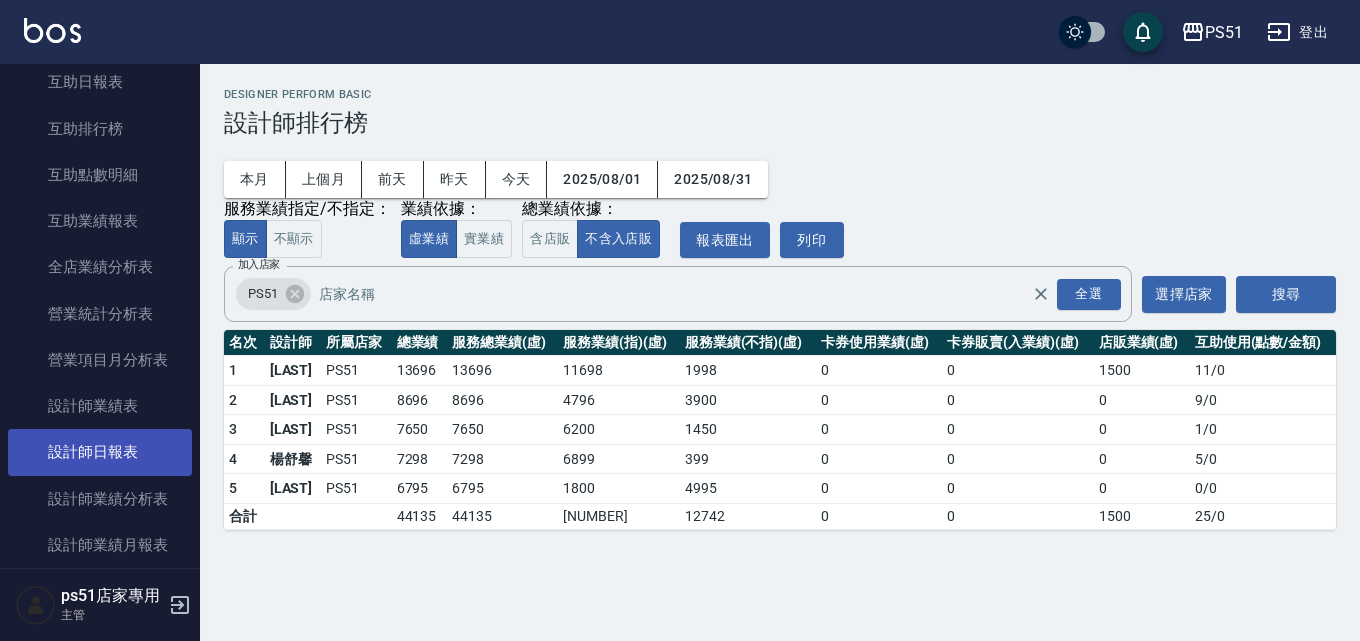 click on "設計師日報表" at bounding box center [100, 452] 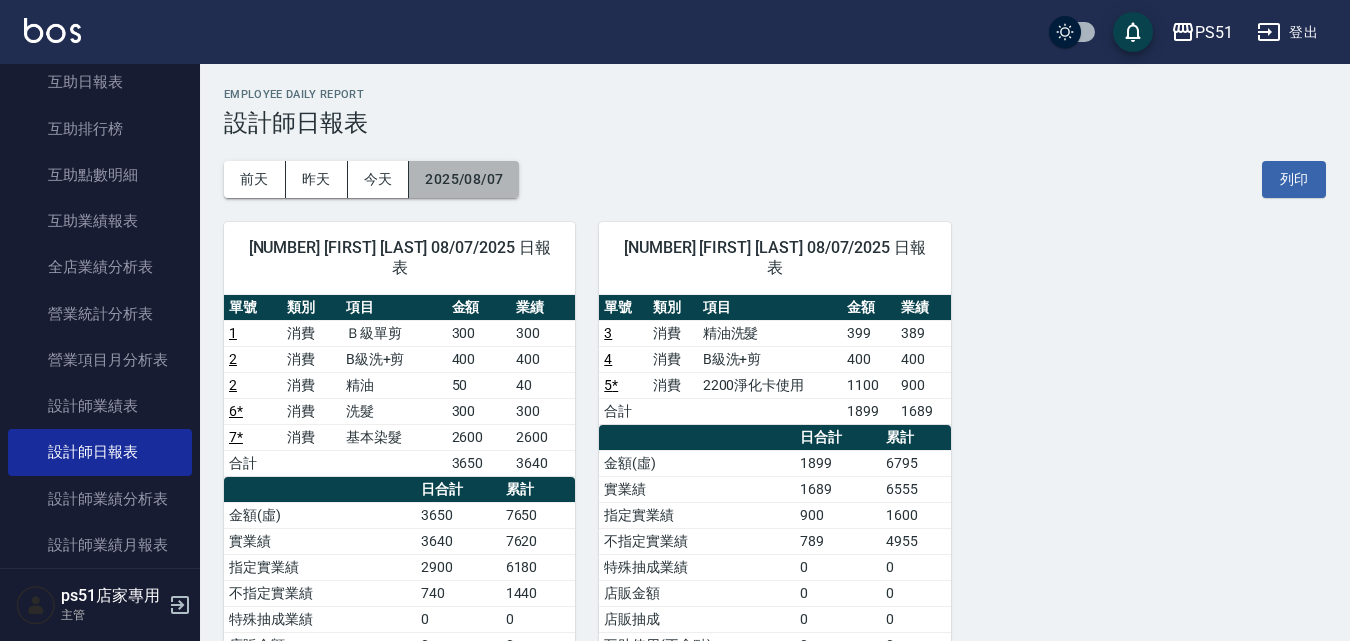 click on "2025/08/07" at bounding box center [464, 179] 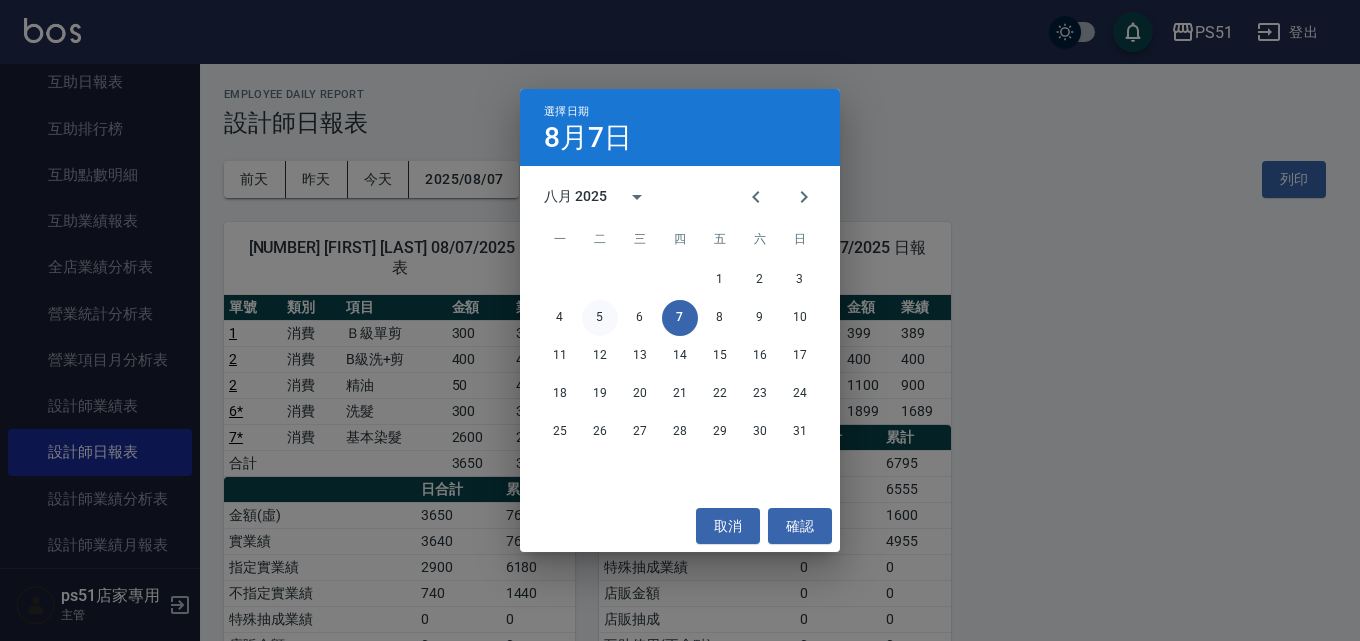 click on "5" at bounding box center (600, 318) 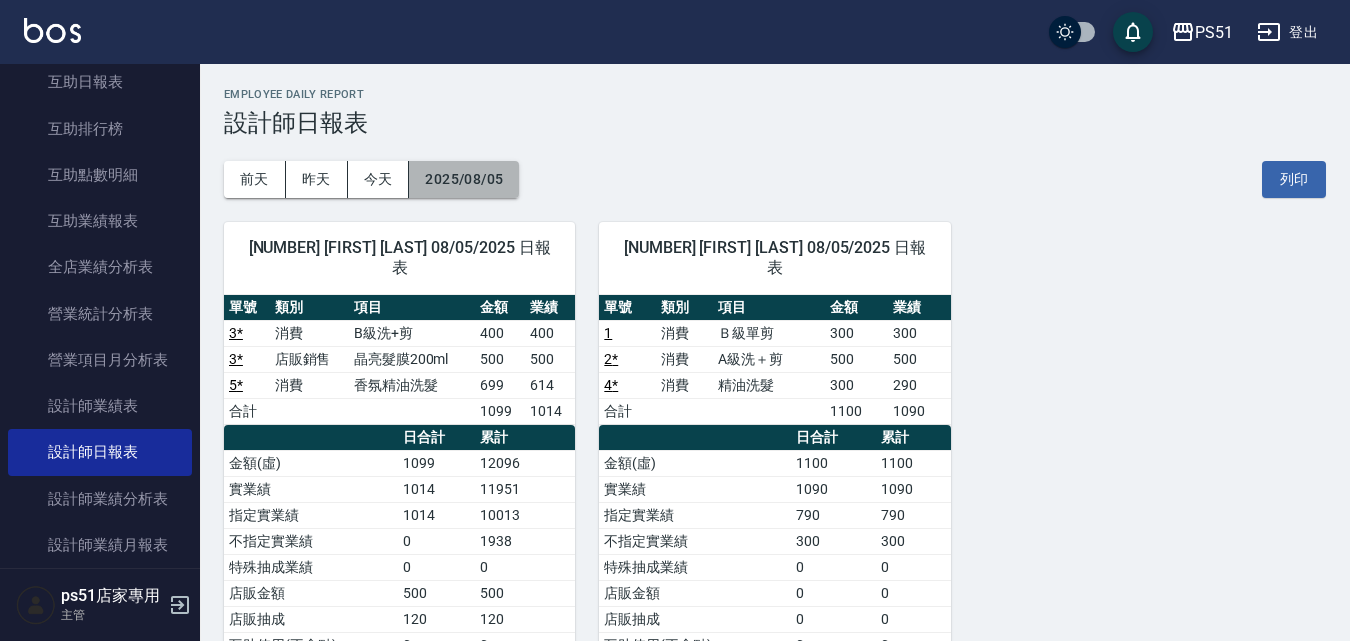 click on "2025/08/05" at bounding box center [464, 179] 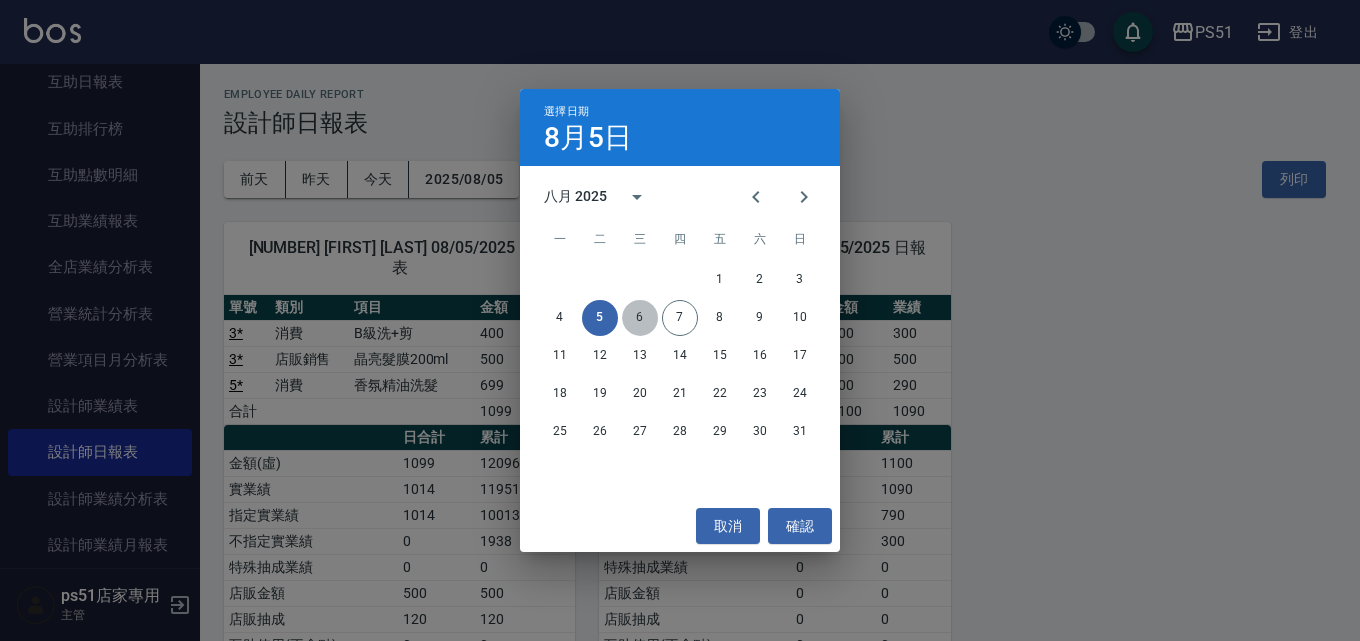 click on "6" at bounding box center (640, 318) 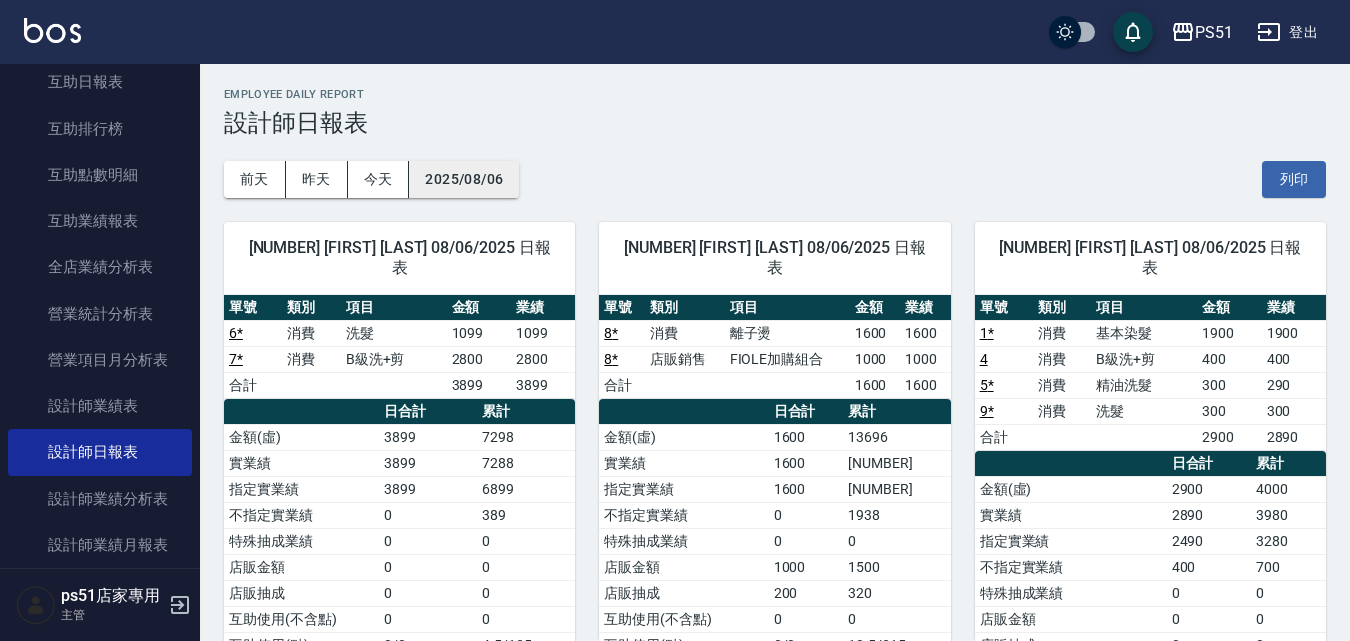 click on "2025/08/06" at bounding box center (464, 179) 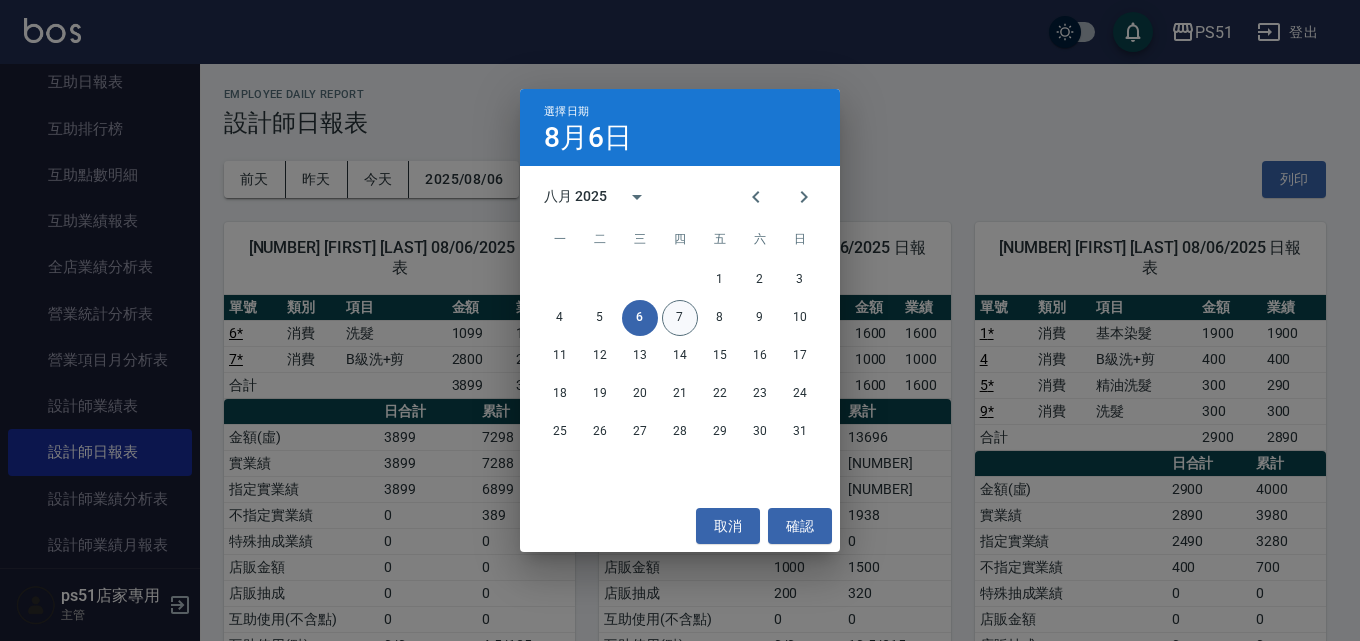 click on "7" at bounding box center (680, 318) 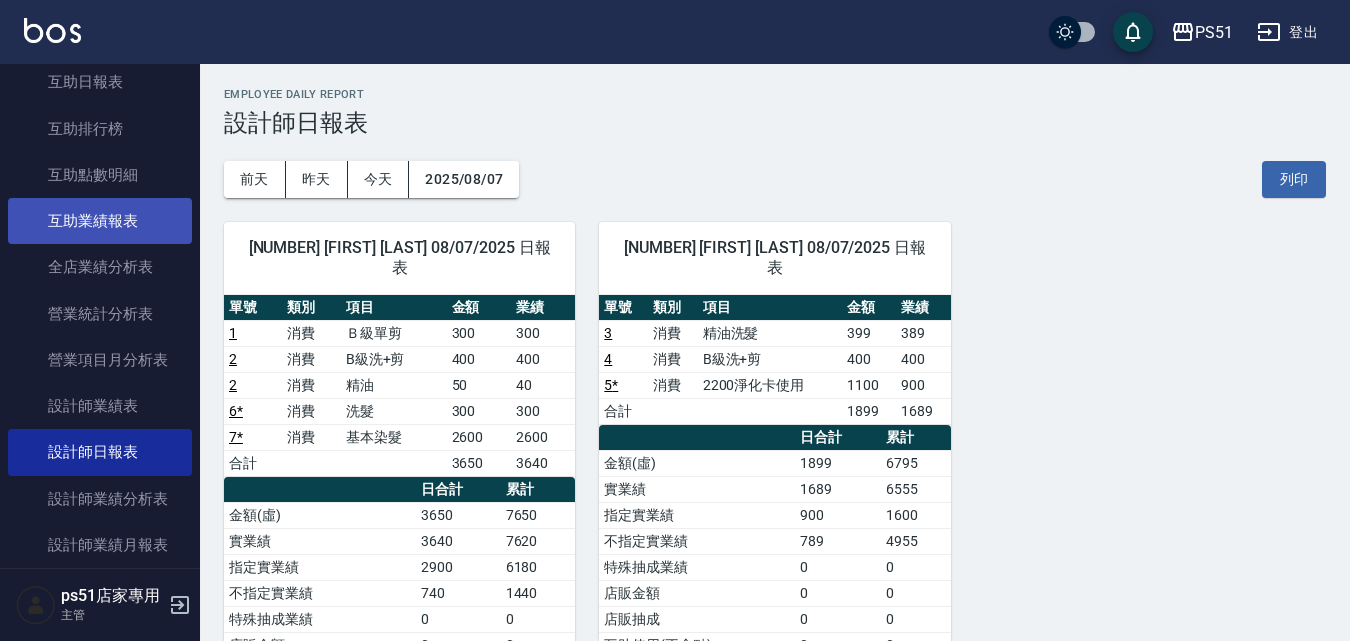 scroll, scrollTop: 0, scrollLeft: 0, axis: both 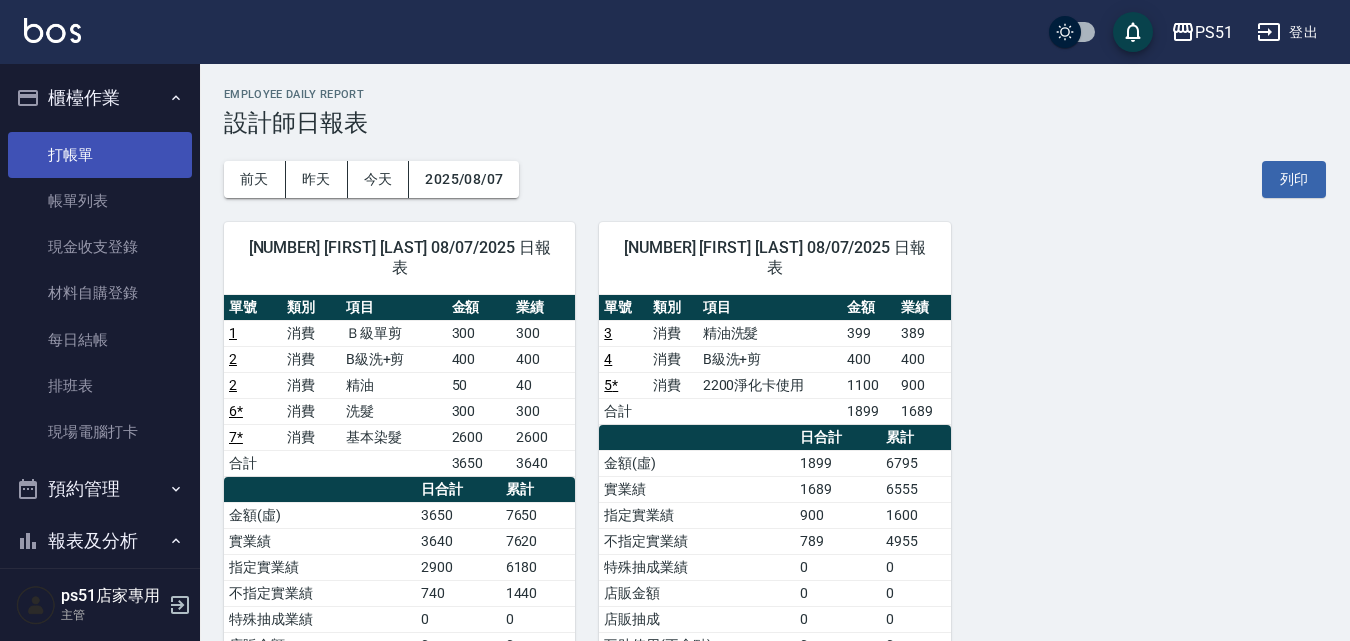 click on "打帳單" at bounding box center [100, 155] 